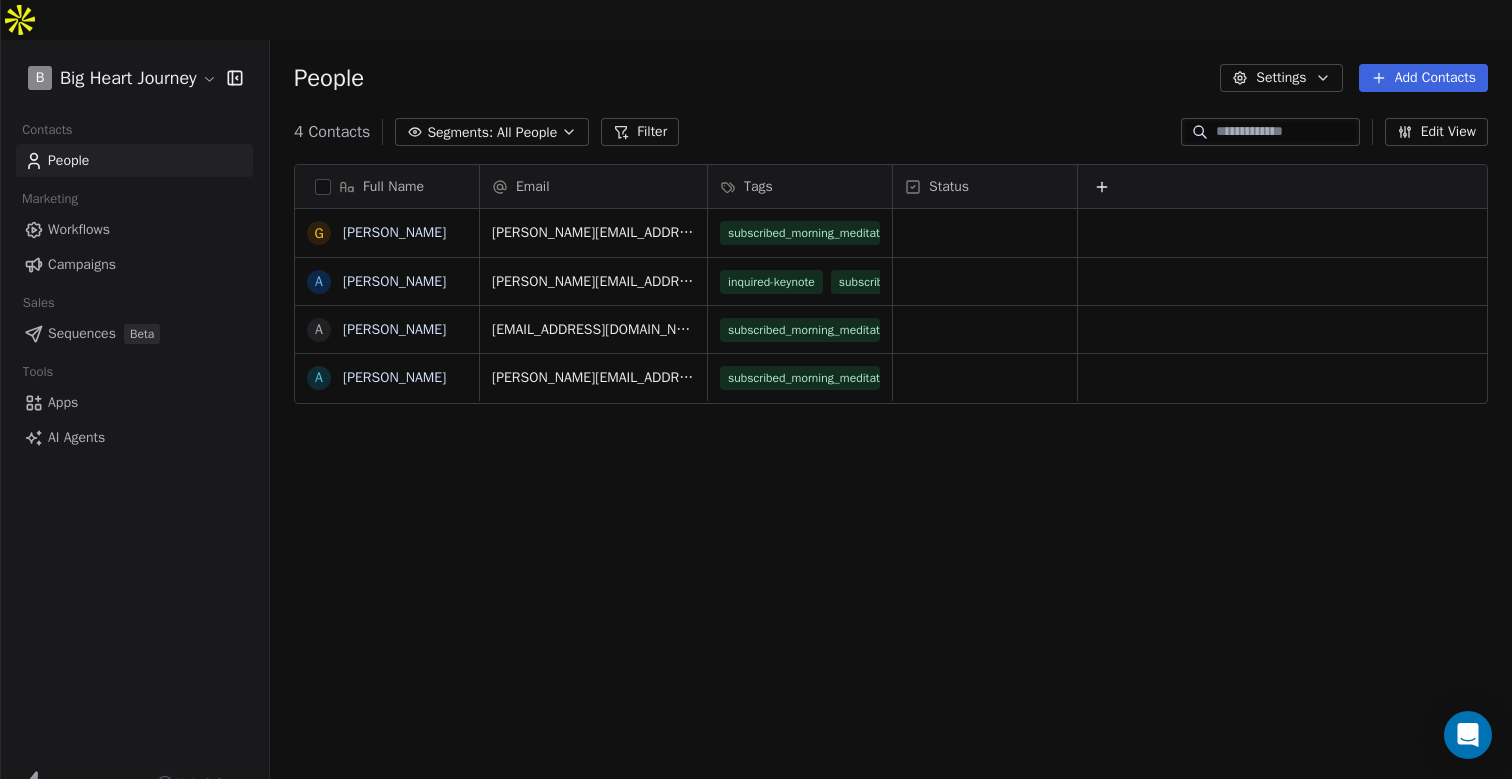 scroll, scrollTop: 0, scrollLeft: 0, axis: both 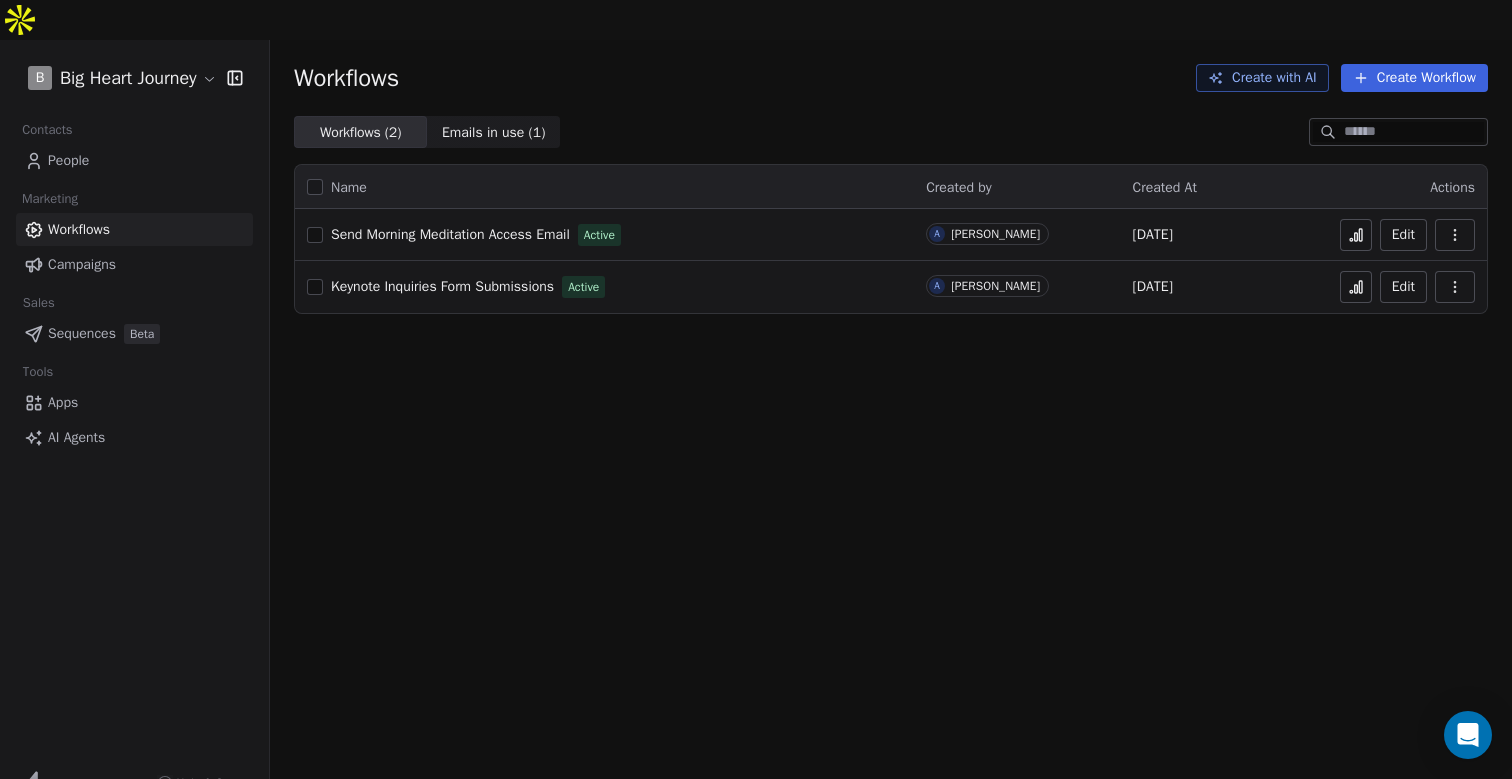 click on "Create Workflow" at bounding box center [1414, 78] 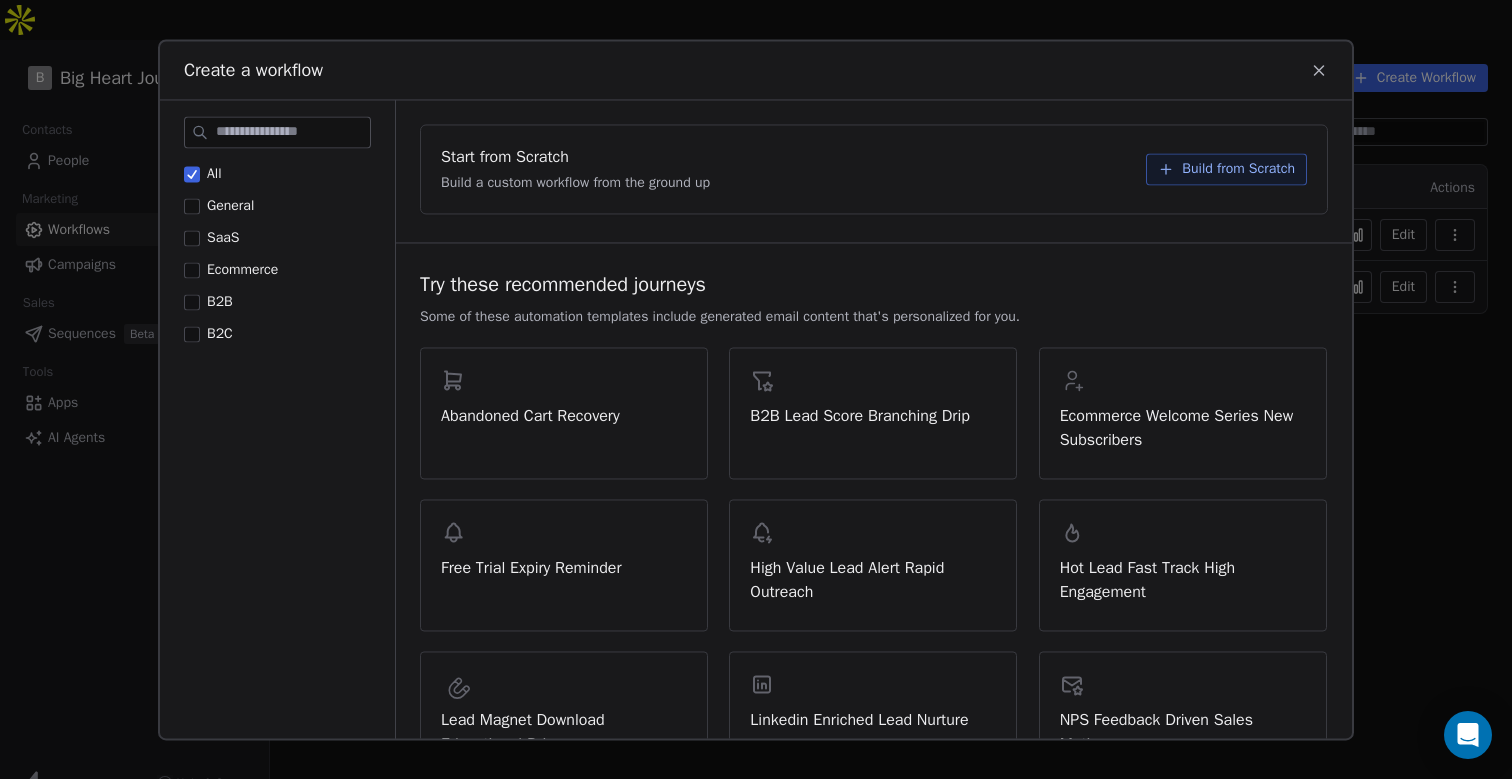 click on "Build from Scratch" at bounding box center [1238, 169] 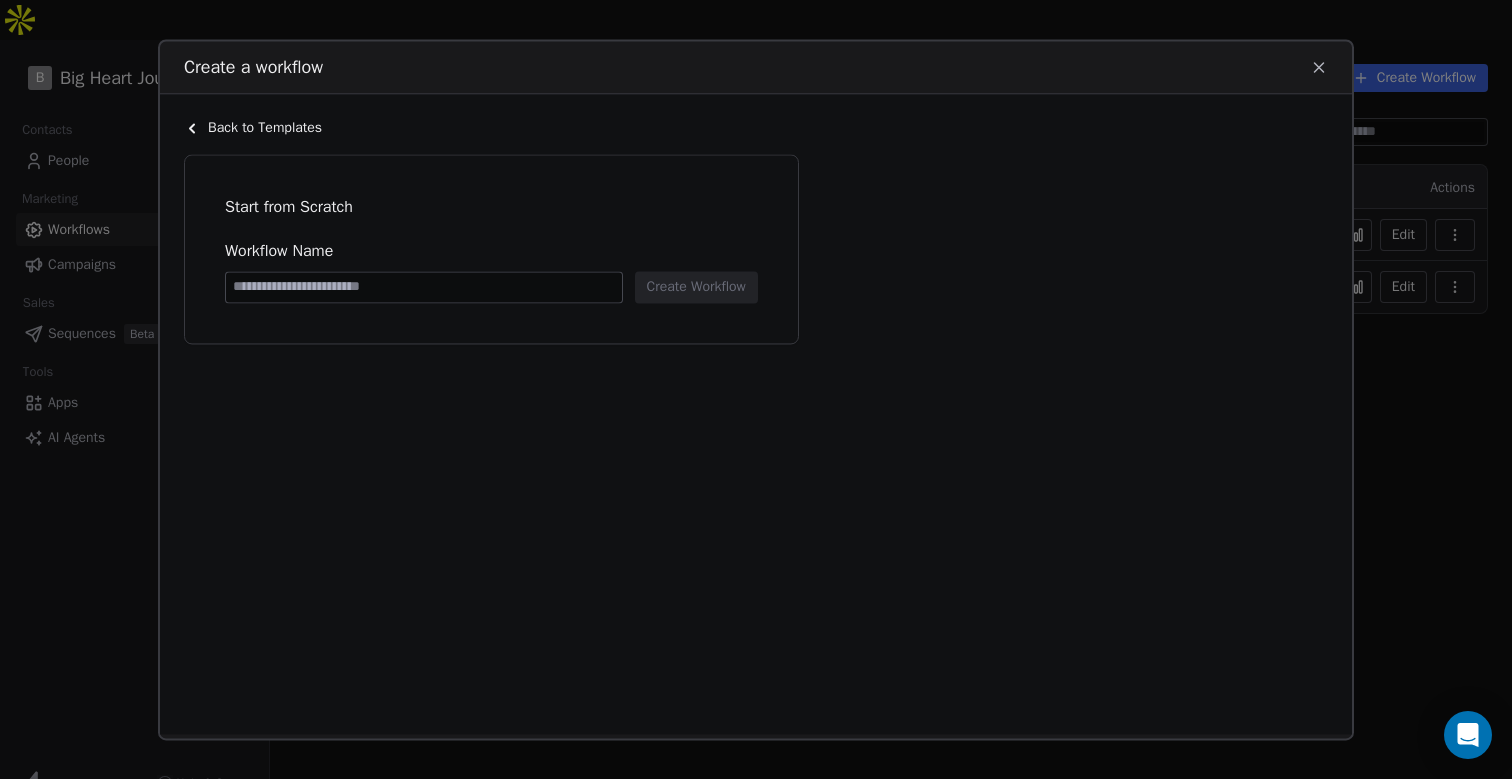 click at bounding box center (424, 287) 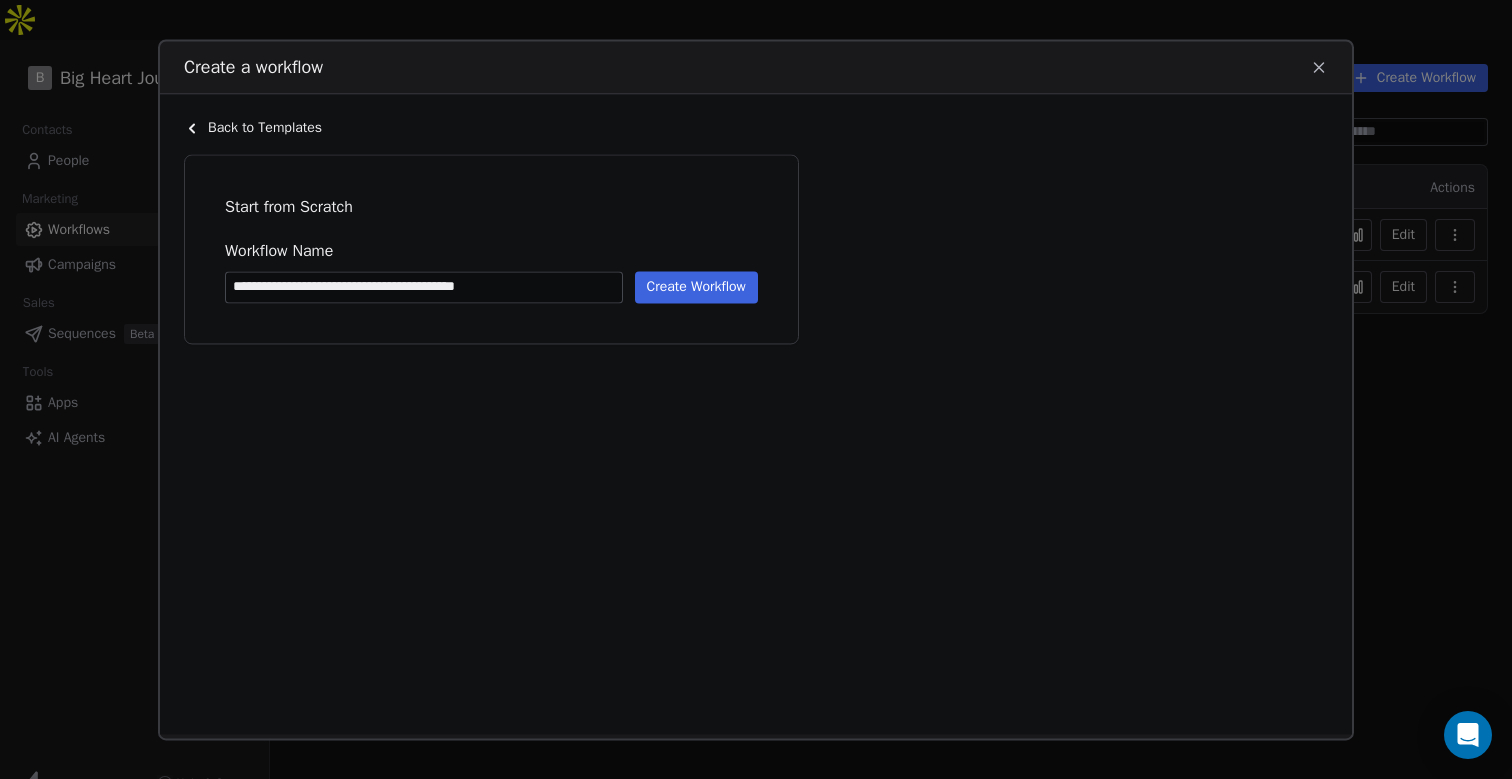 type on "**********" 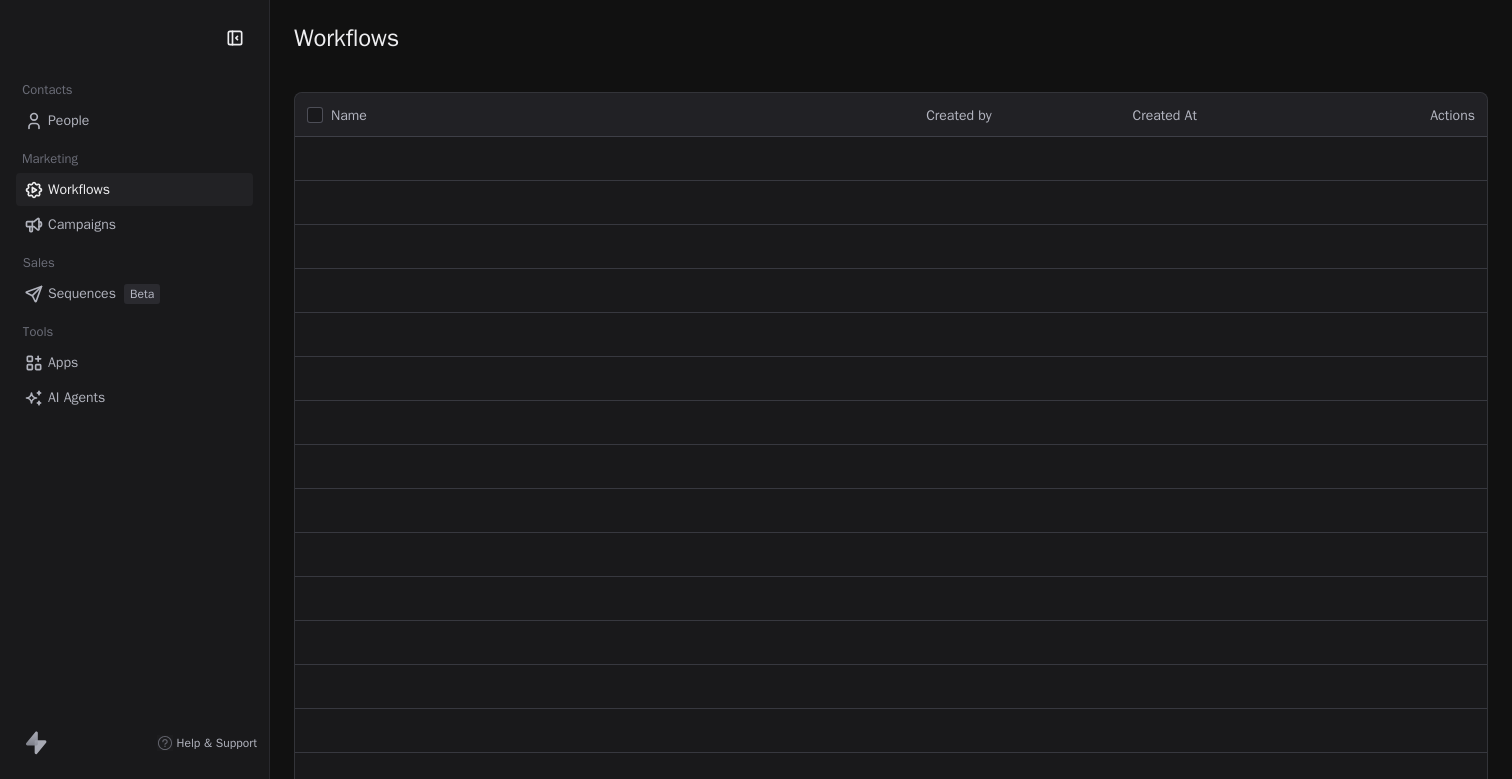 scroll, scrollTop: 0, scrollLeft: 0, axis: both 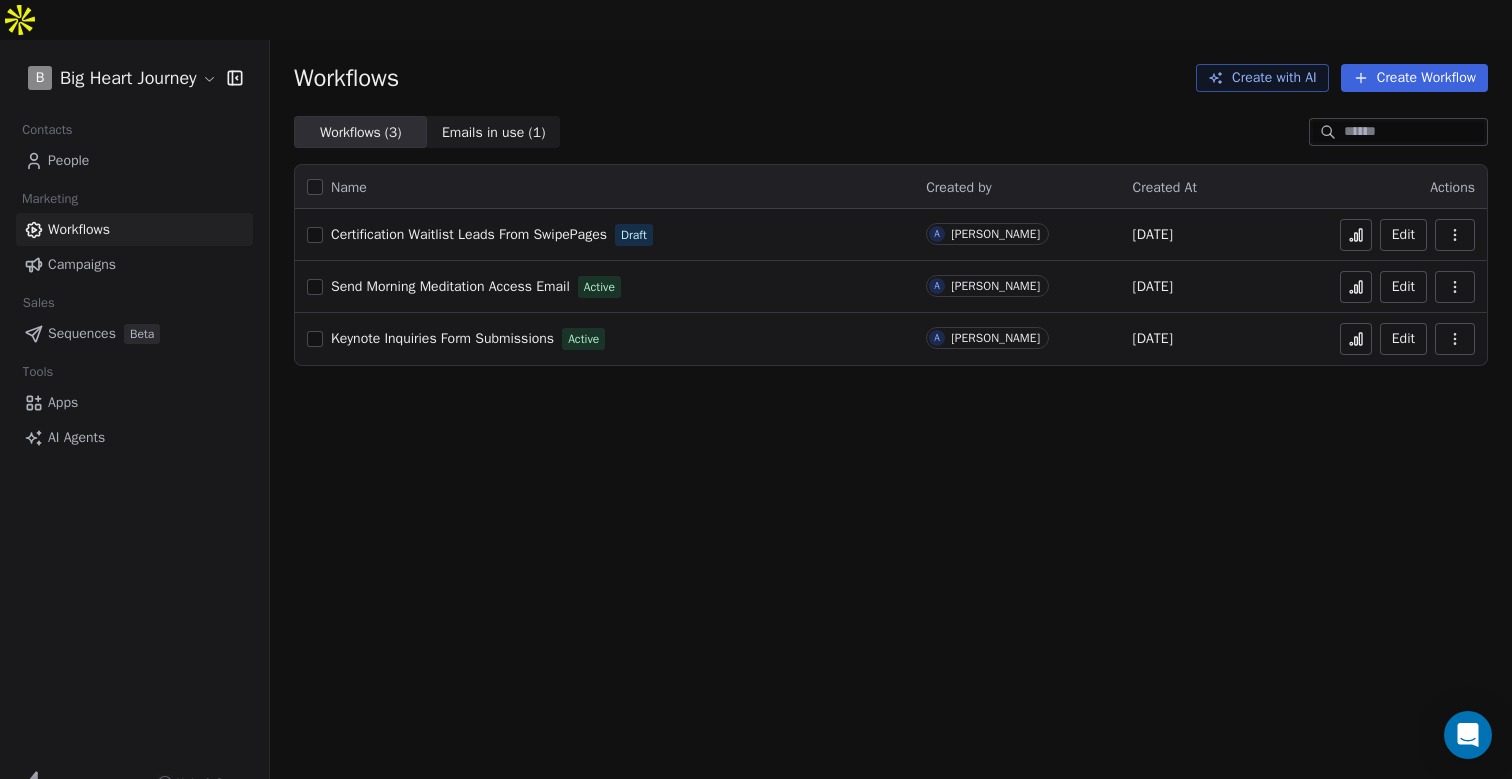 click on "Edit" at bounding box center [1403, 235] 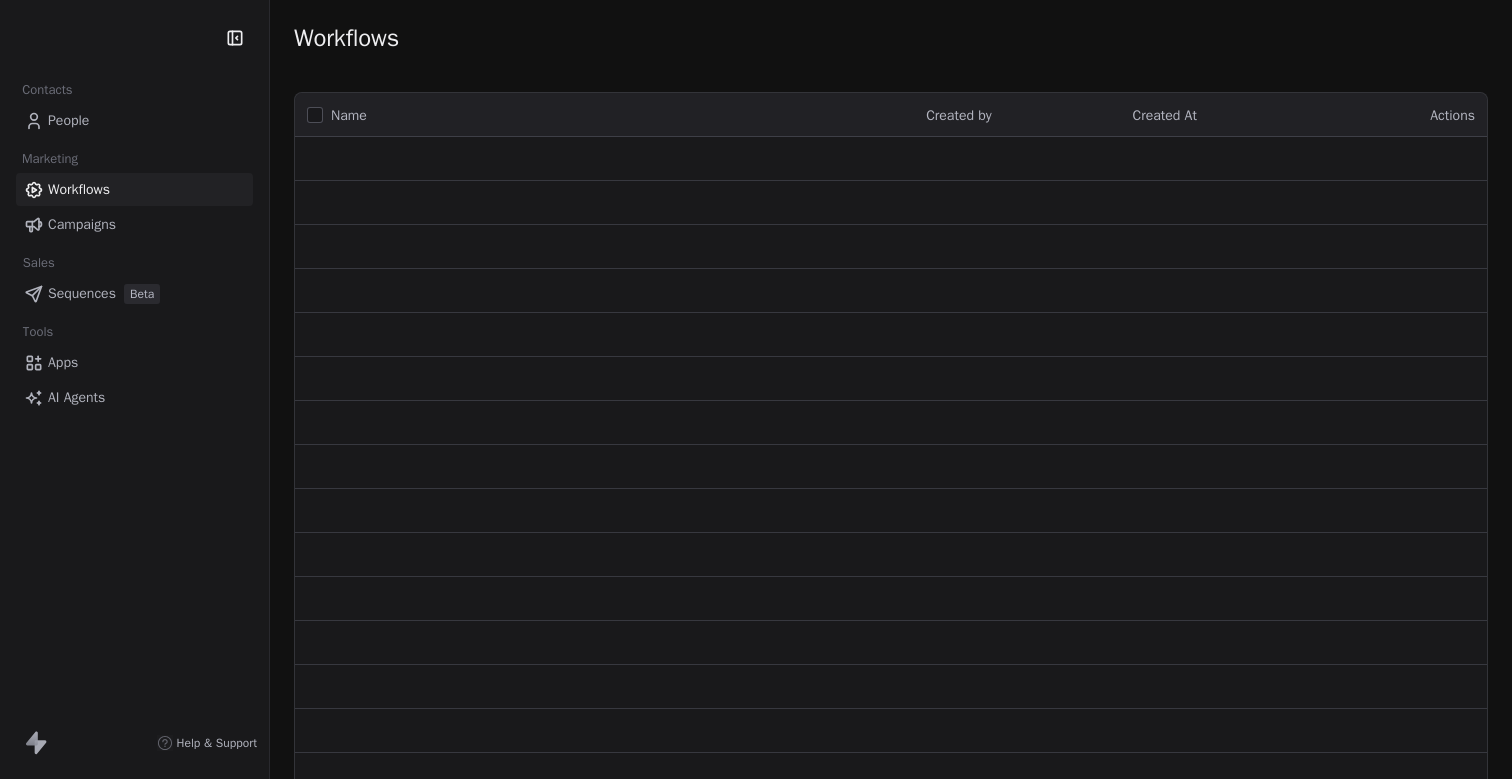 scroll, scrollTop: 0, scrollLeft: 0, axis: both 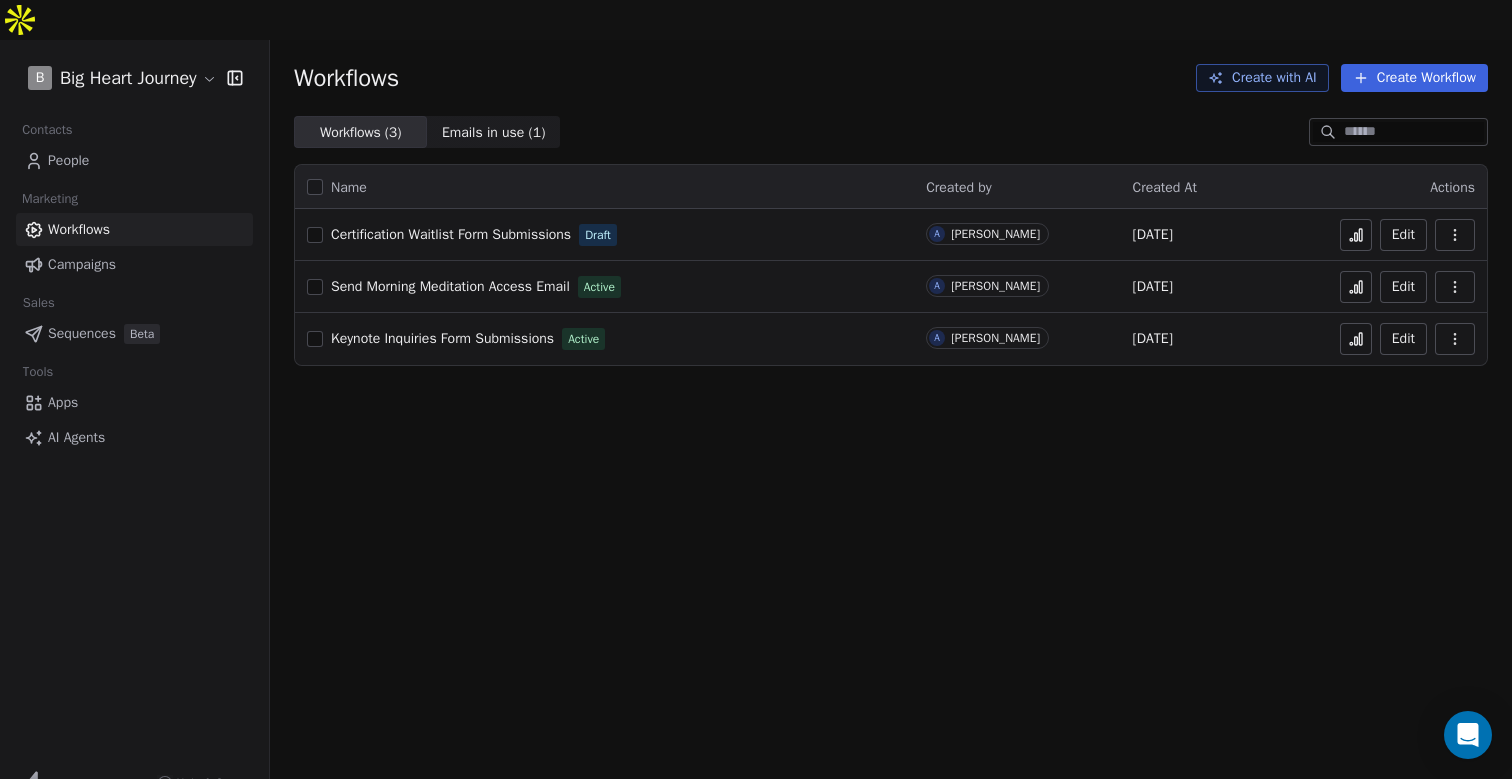 click on "Keynote Inquiries Form Submissions" at bounding box center [442, 338] 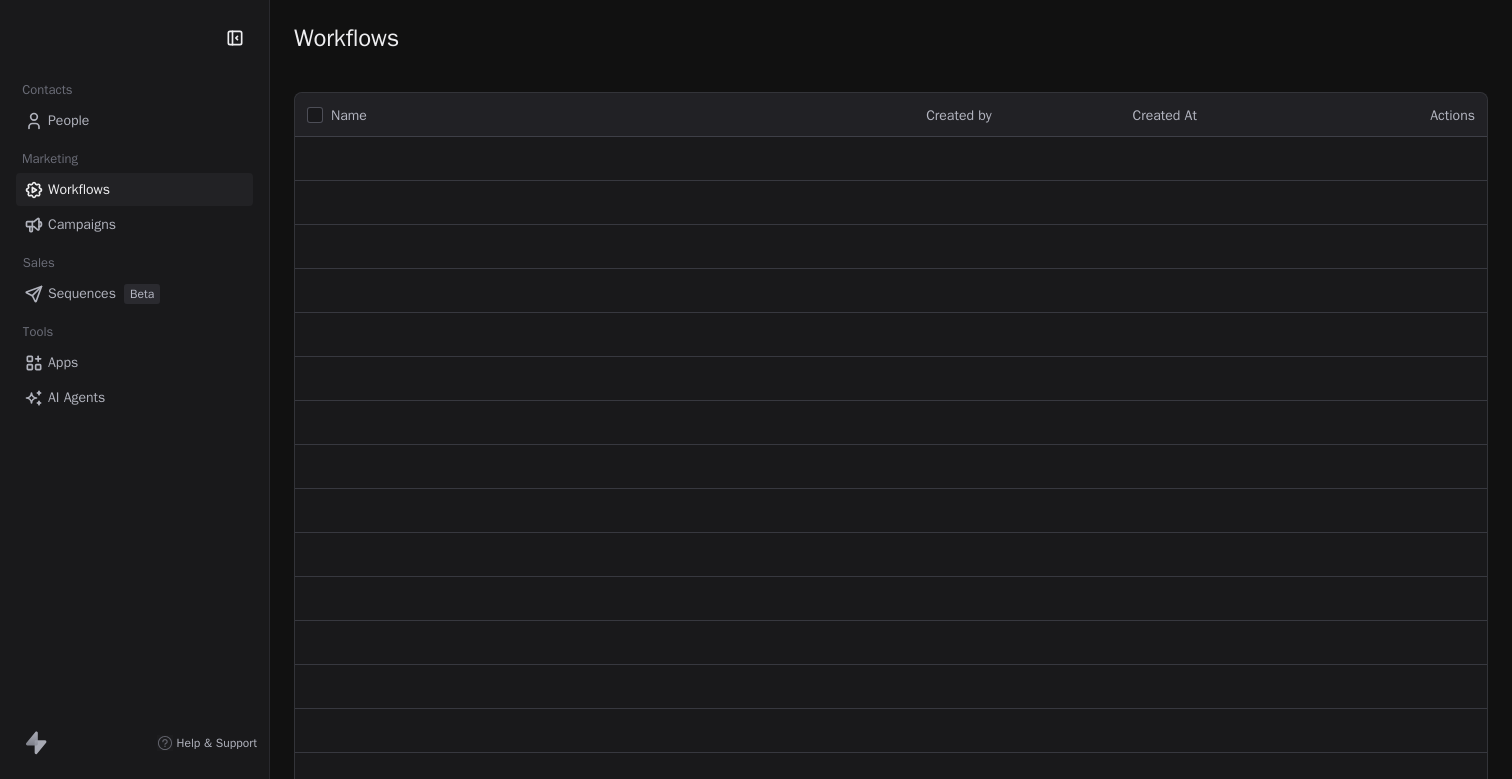 scroll, scrollTop: 0, scrollLeft: 0, axis: both 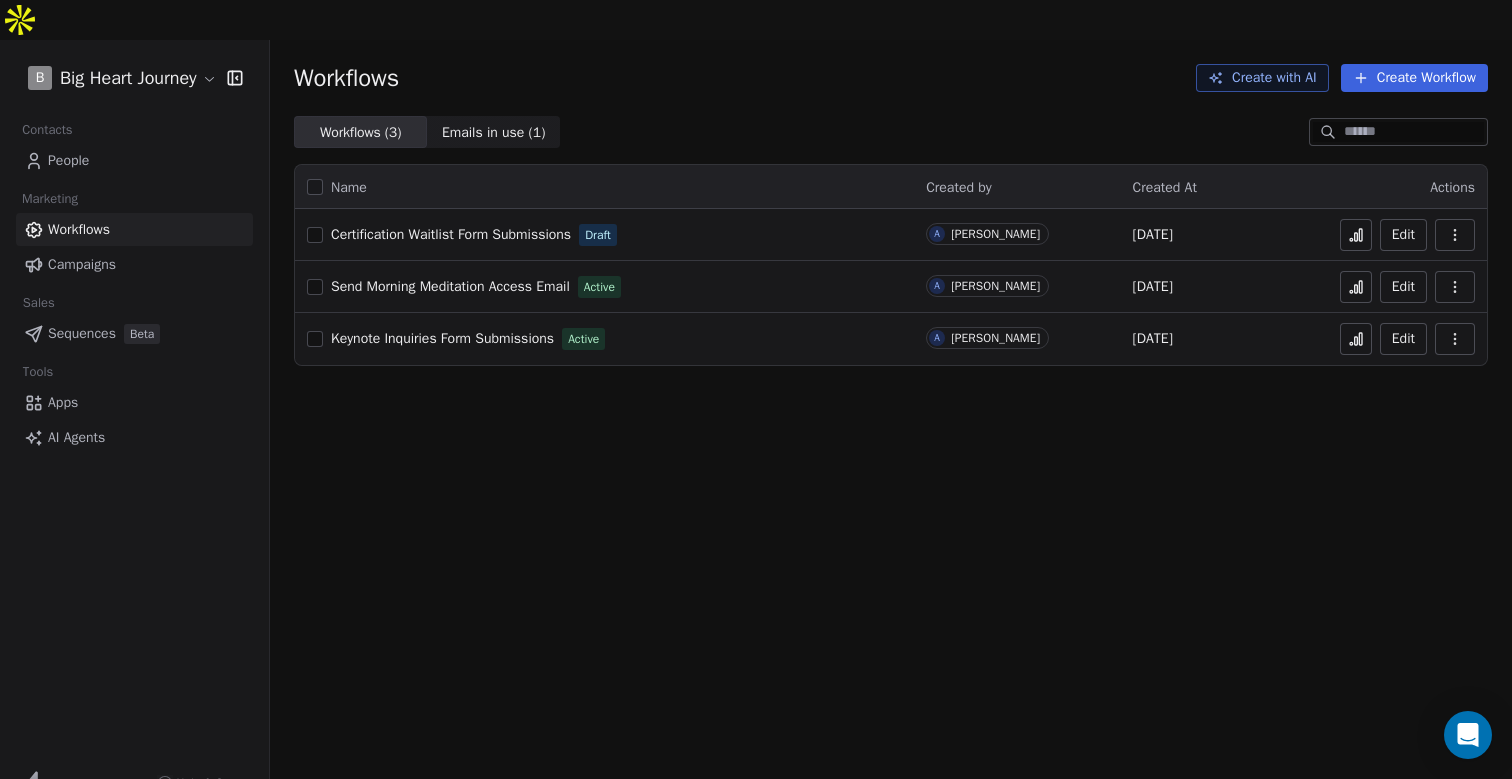 click on "Certification Waitlist Form Submissions" at bounding box center [451, 234] 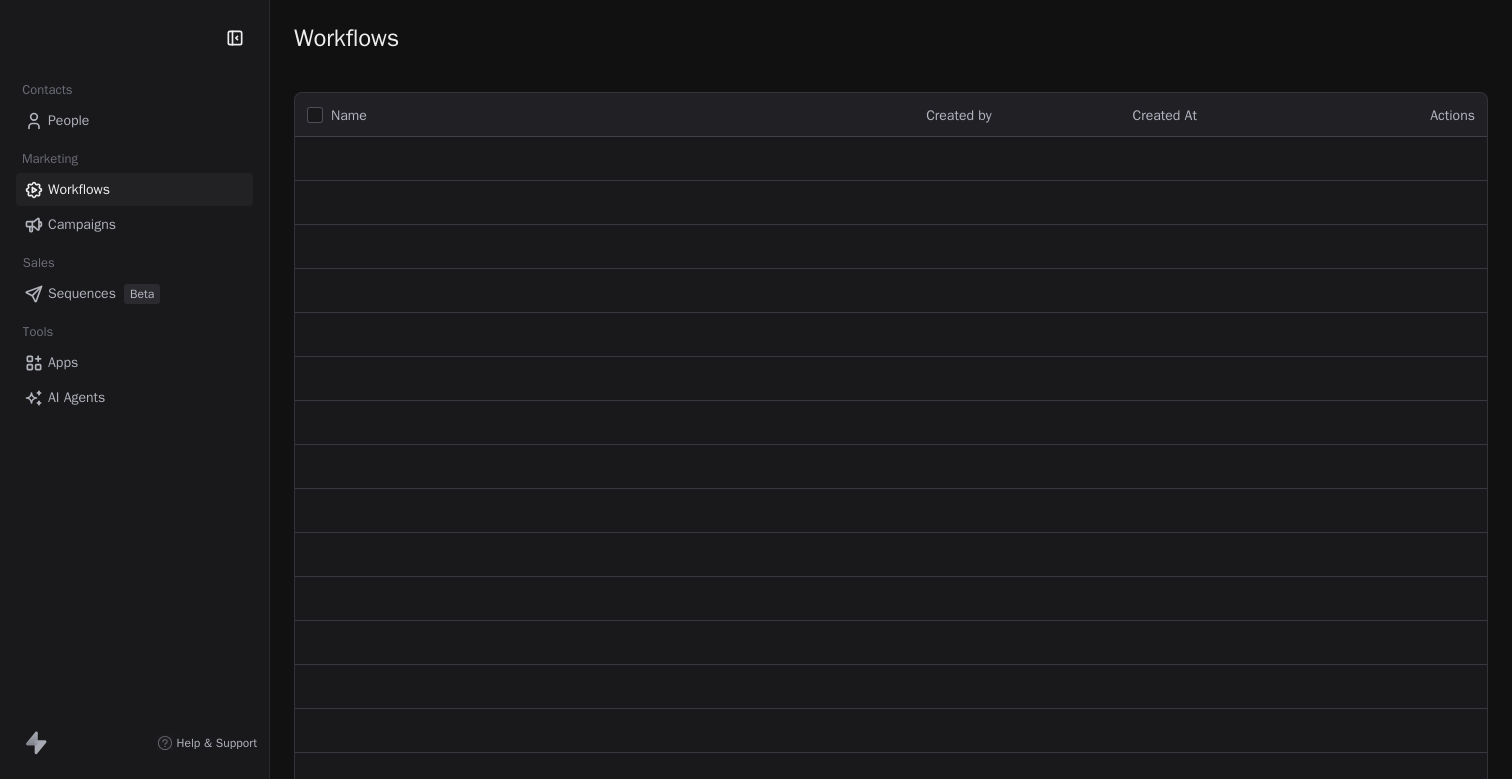 scroll, scrollTop: 0, scrollLeft: 0, axis: both 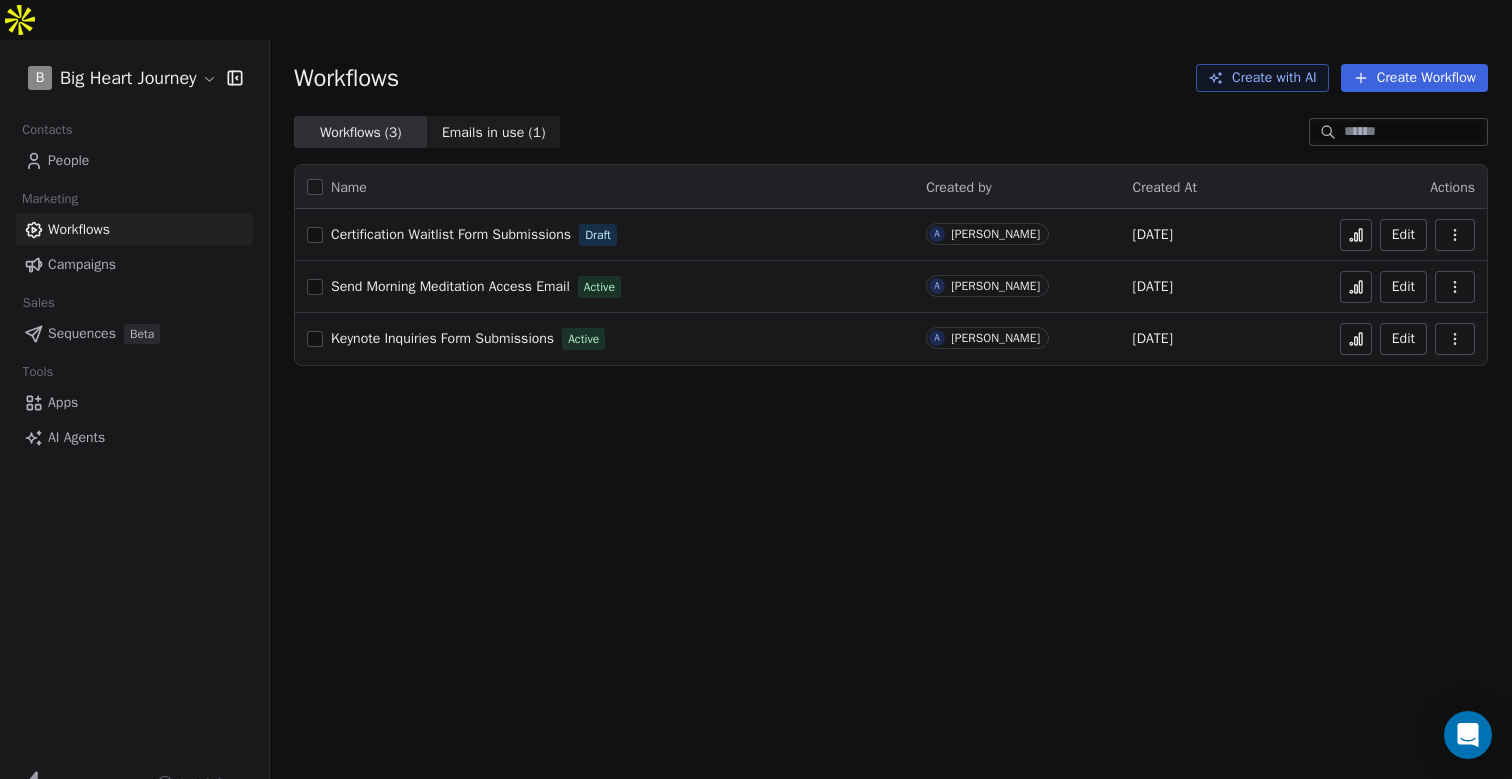 click on "Apps" at bounding box center (63, 402) 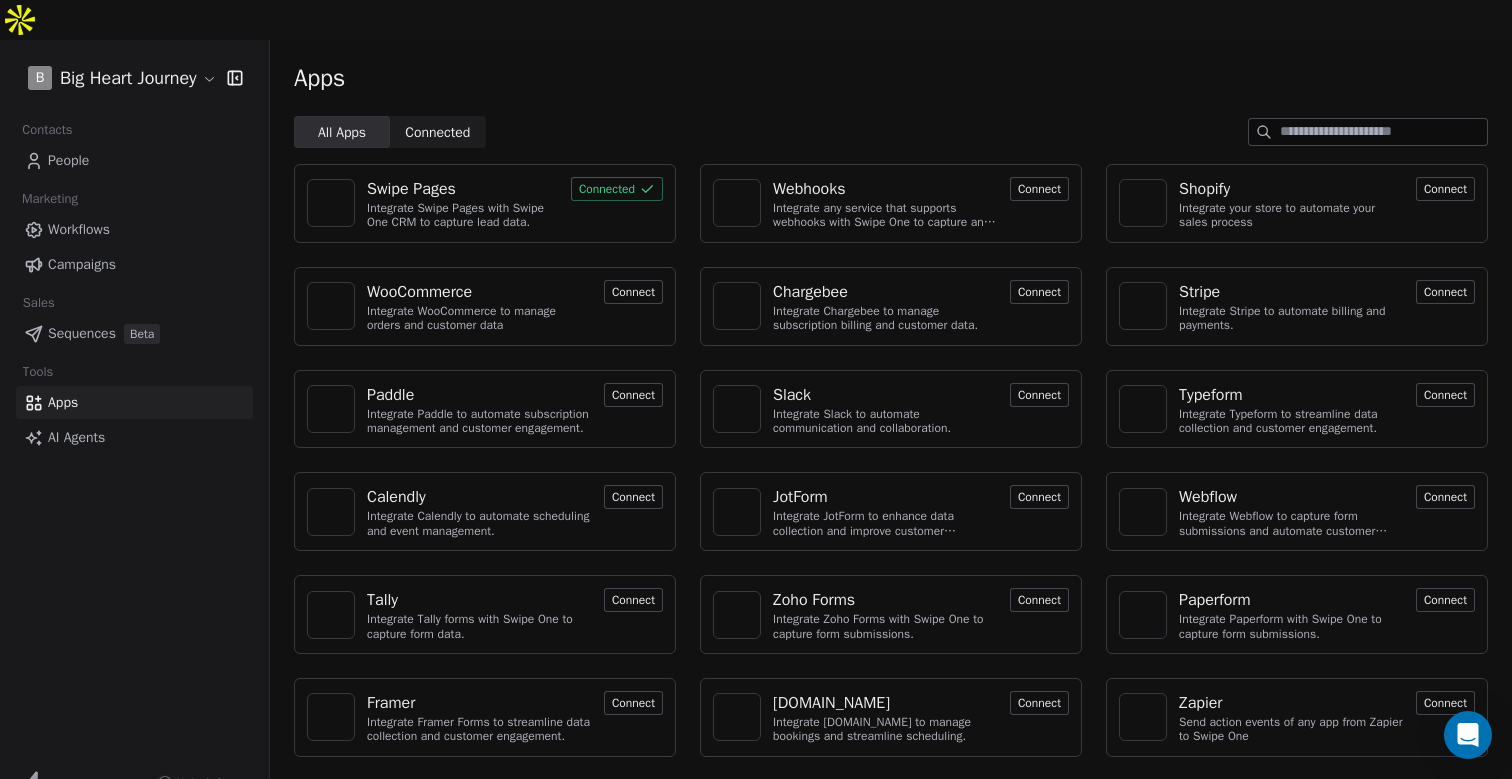 click on "Integrate Swipe Pages with Swipe One CRM to capture lead data." at bounding box center [463, 215] 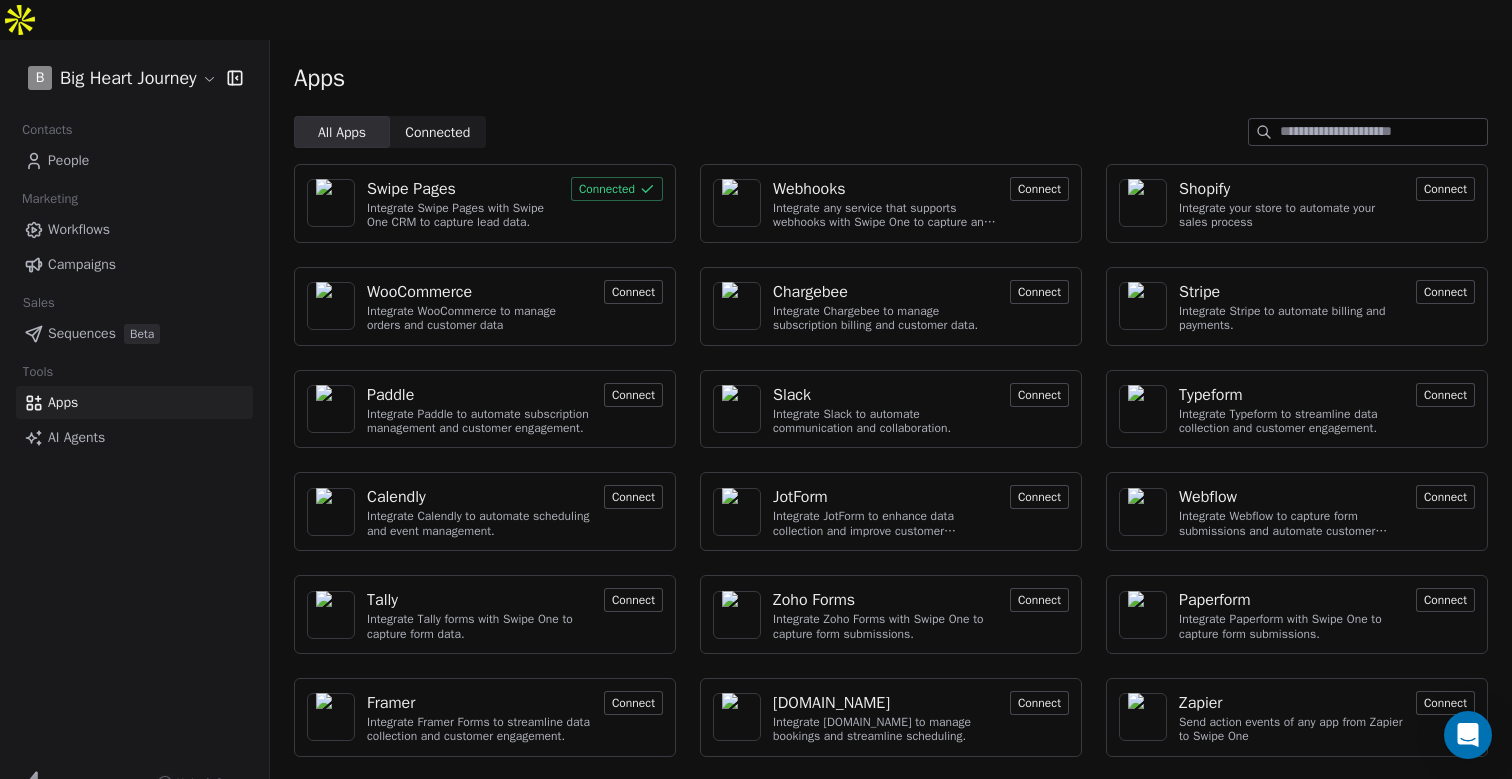 click on "Swipe Pages" at bounding box center (411, 189) 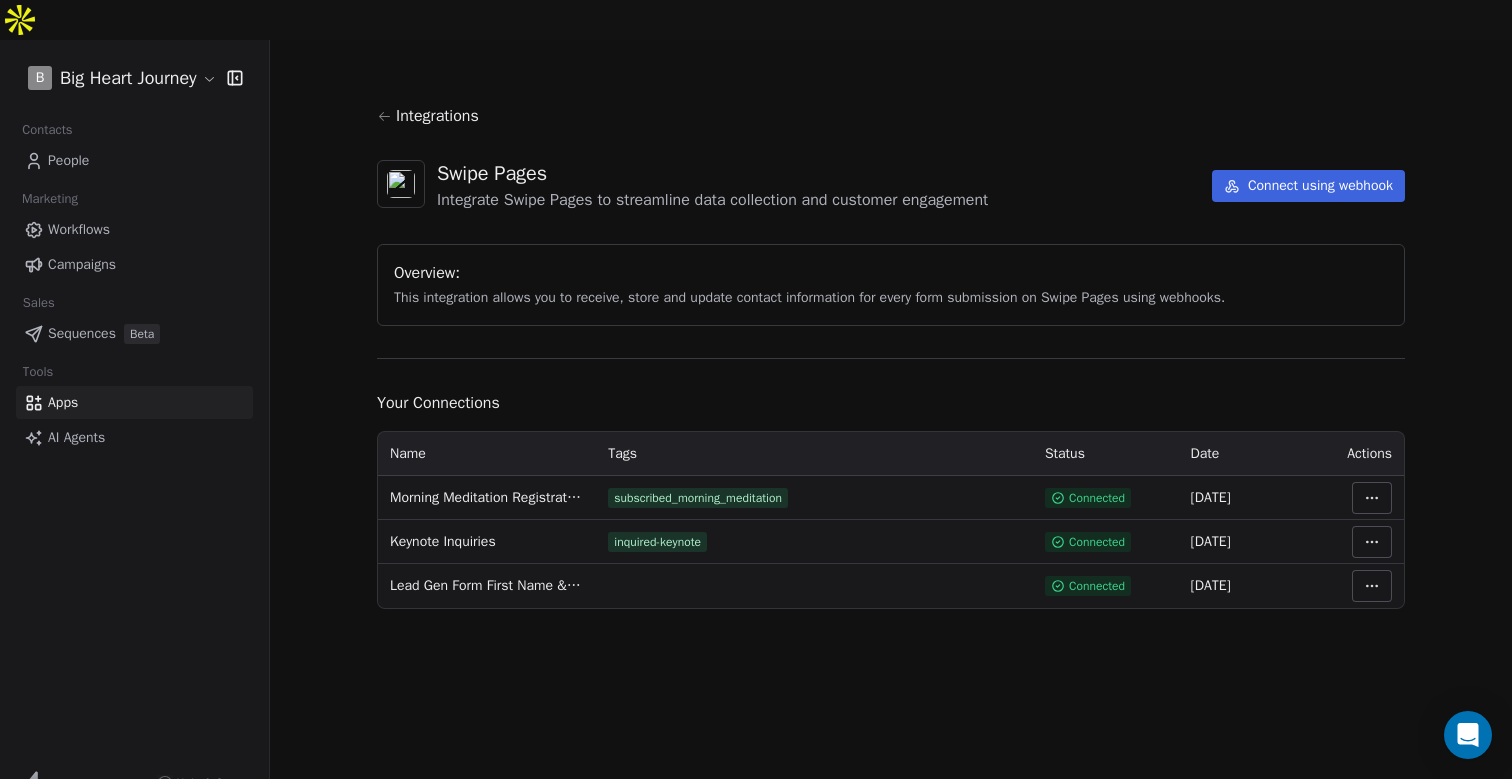 click on "Connect using webhook" at bounding box center [1308, 186] 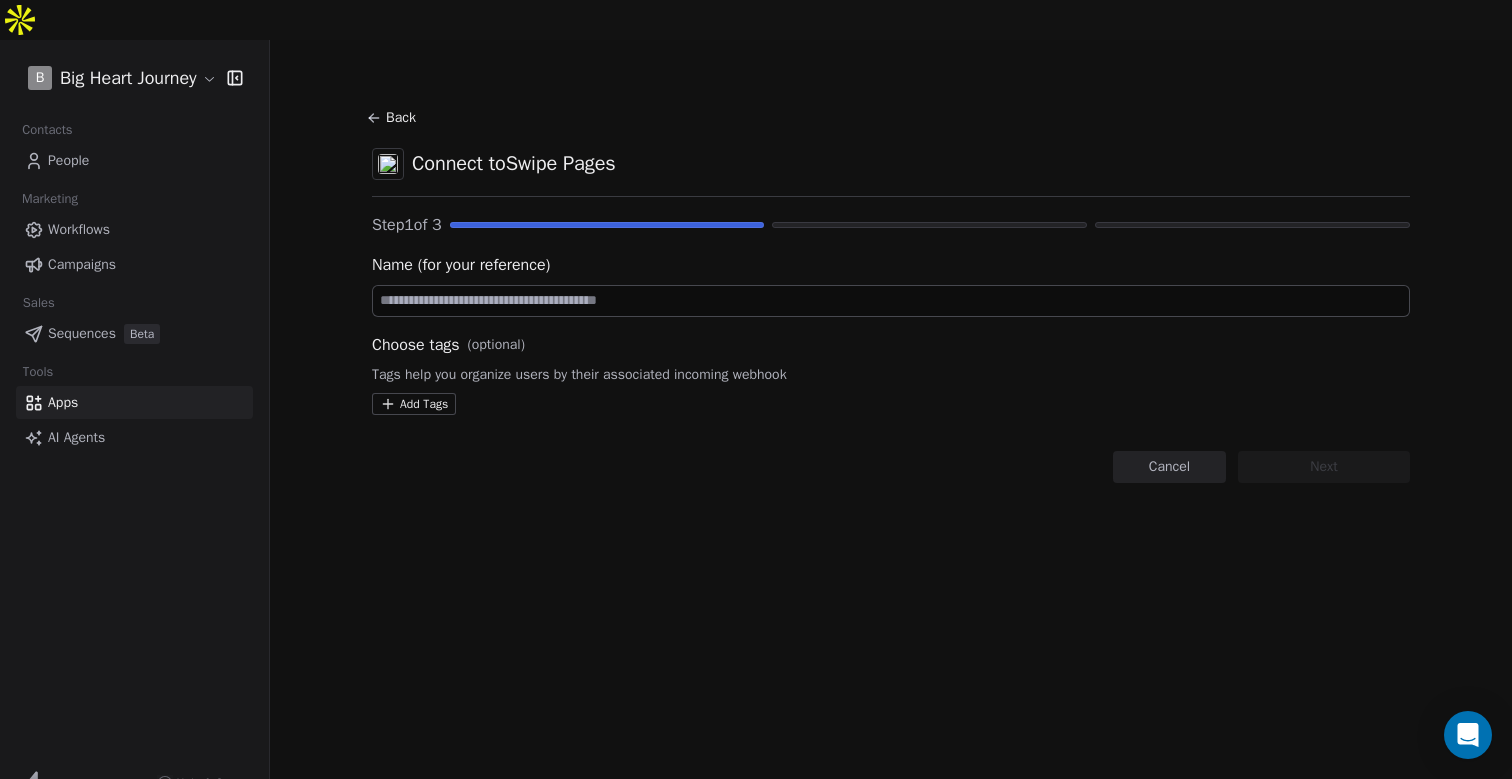 click at bounding box center [891, 301] 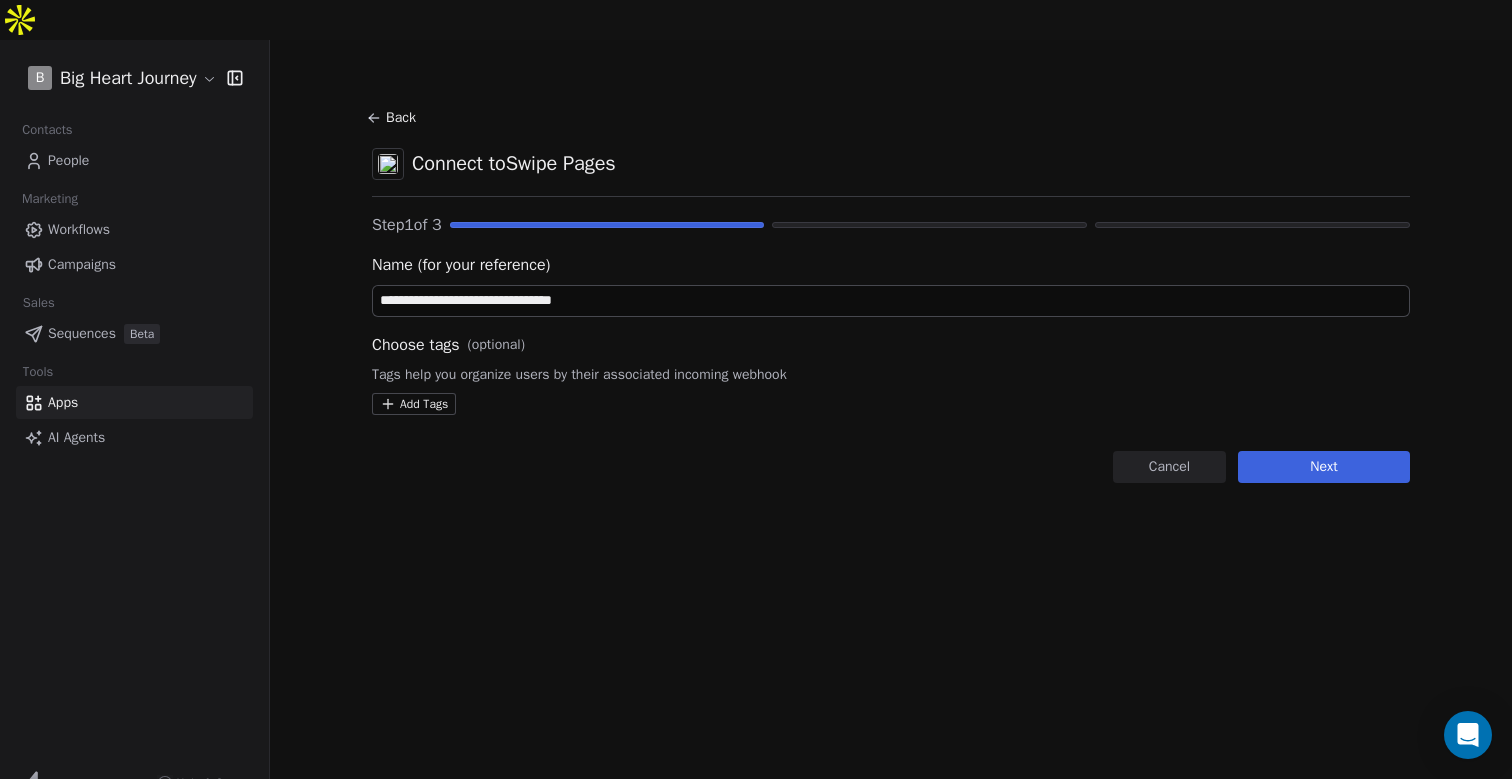 type on "**********" 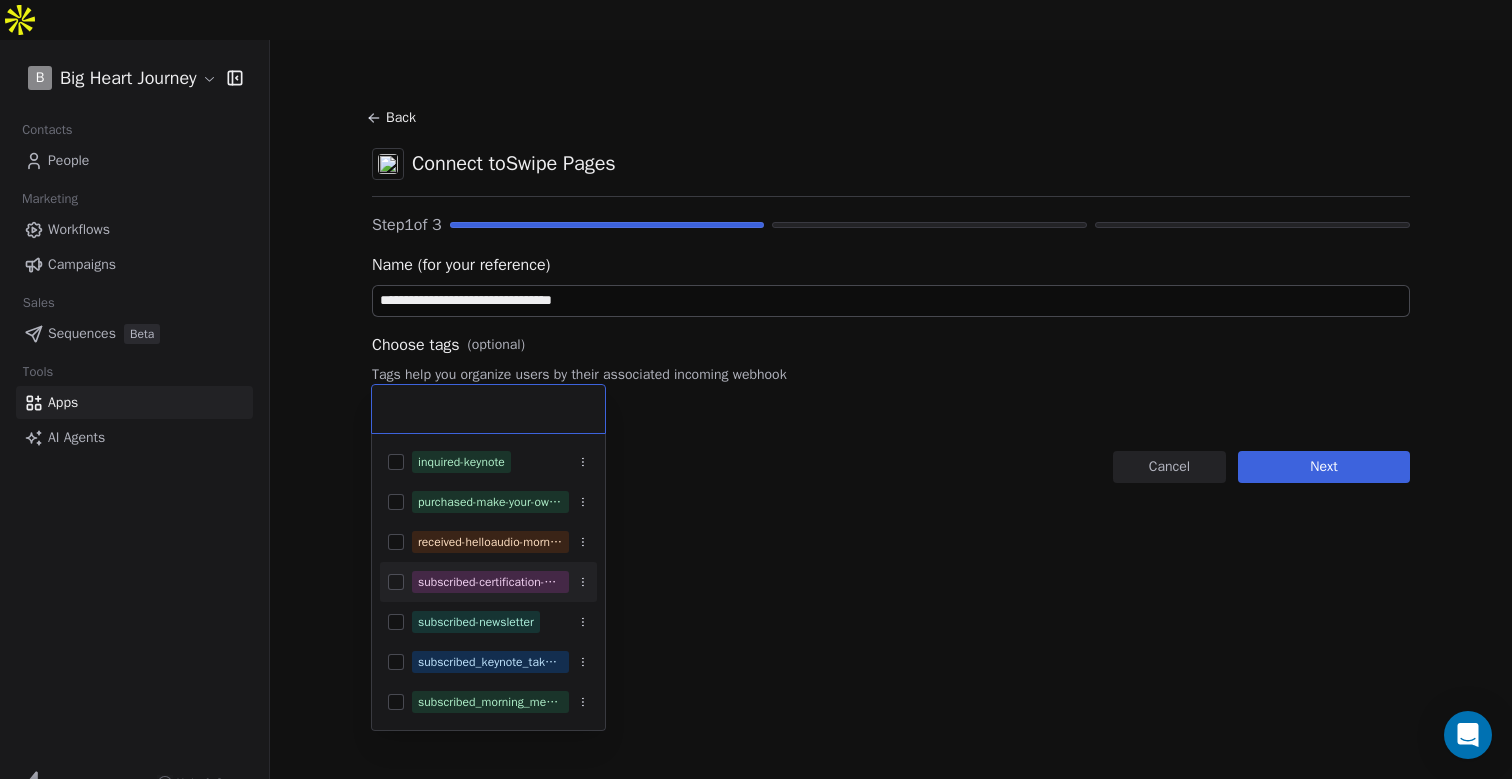 click at bounding box center (396, 582) 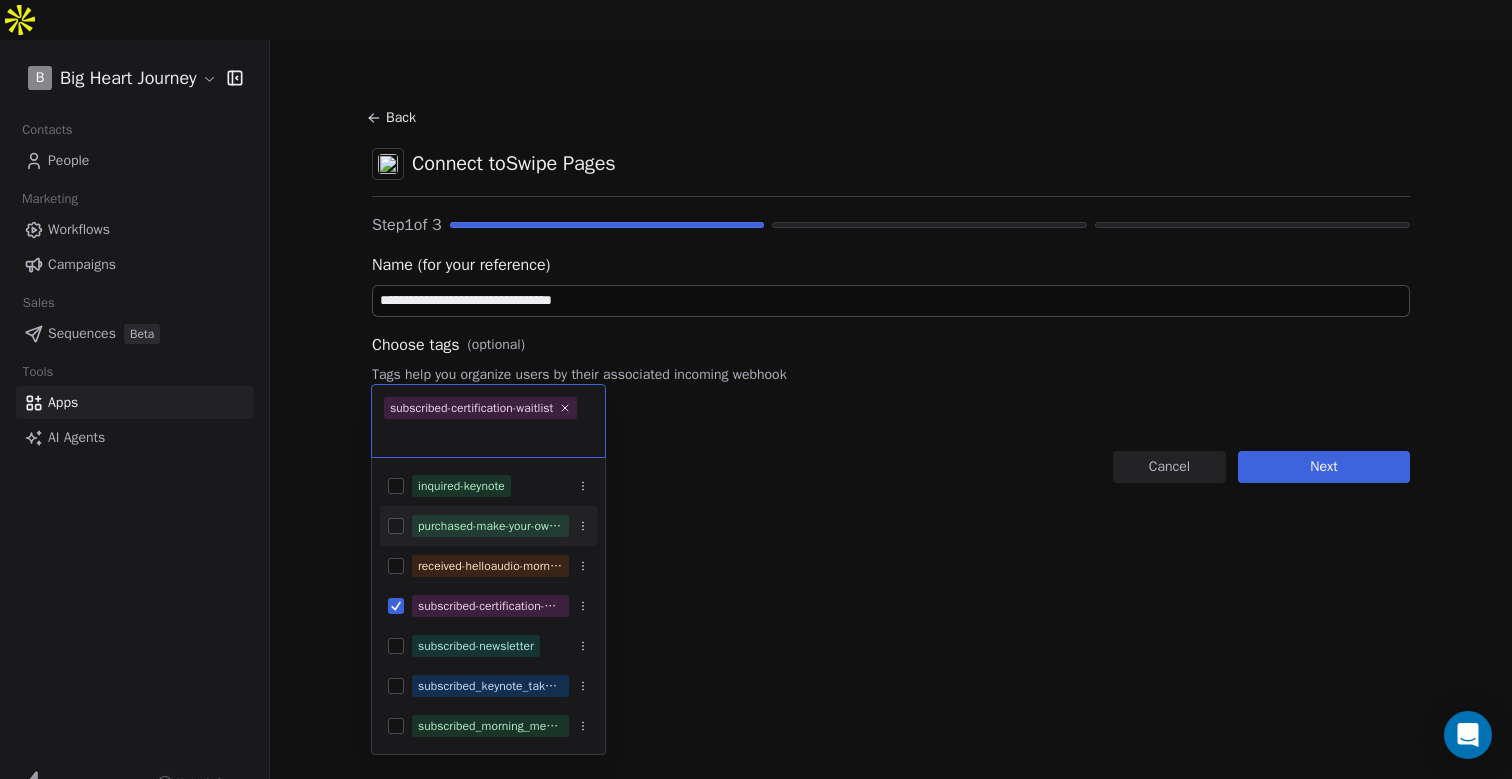 click on "**********" at bounding box center (756, 409) 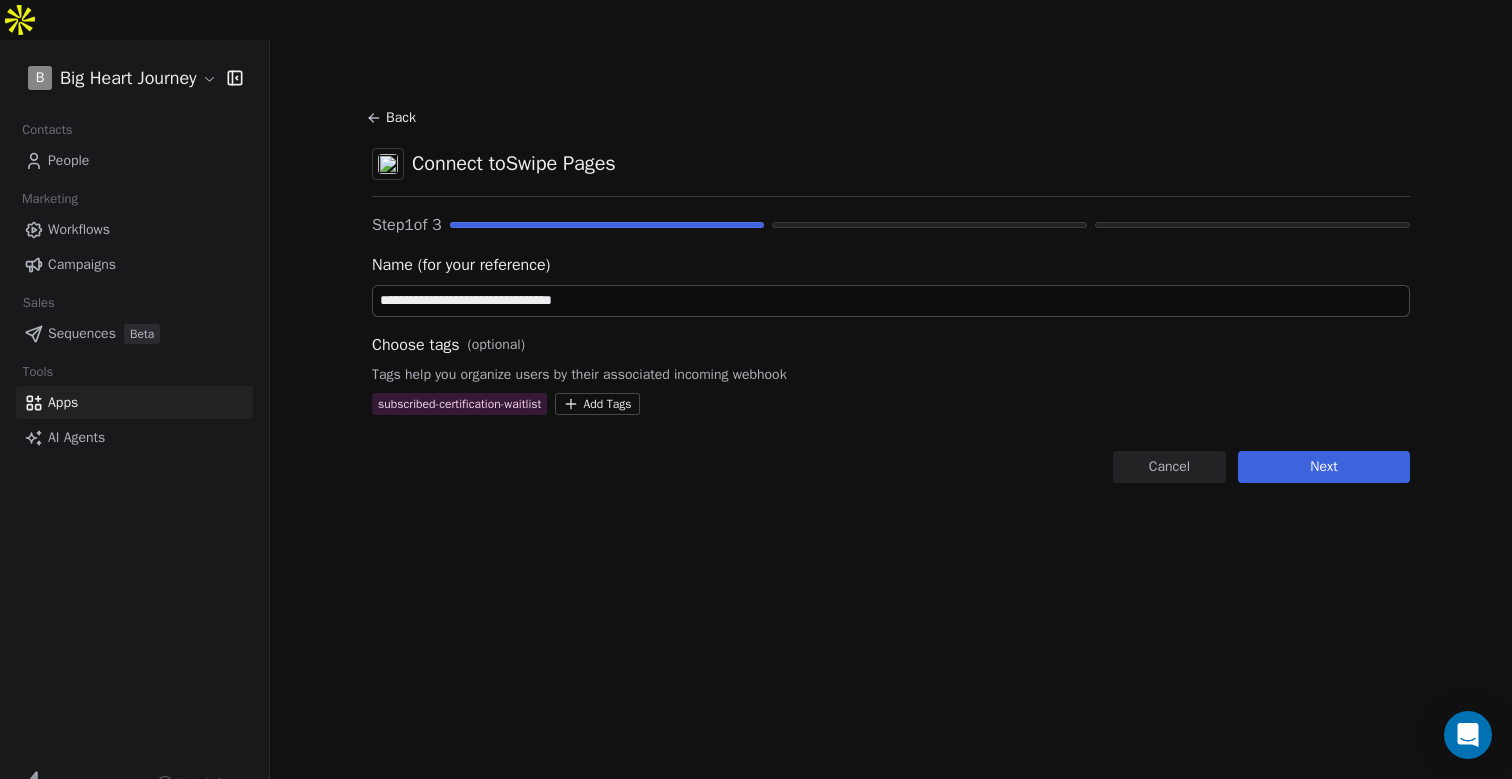 click on "Next" at bounding box center (1324, 467) 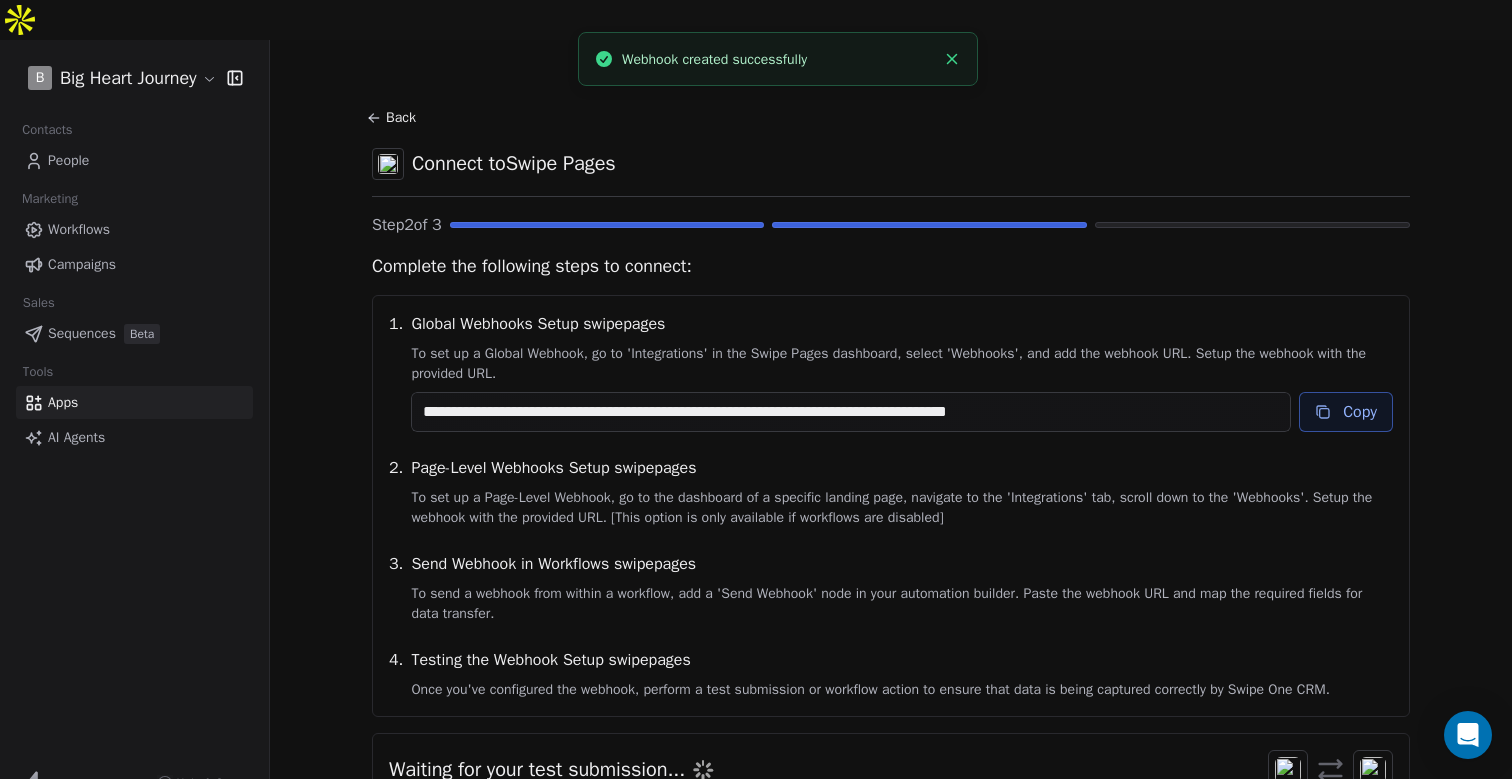 click on "Copy" at bounding box center [1346, 412] 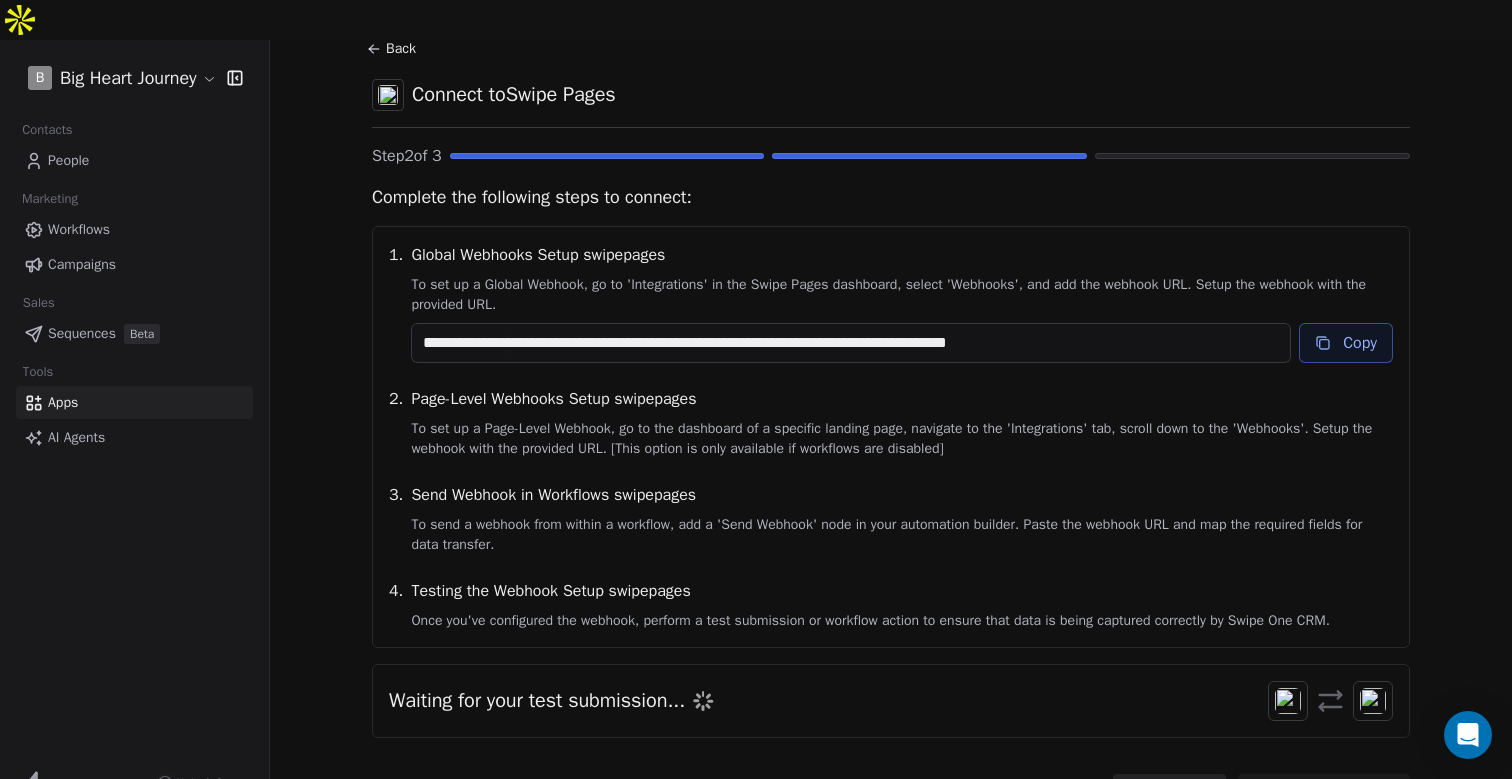 scroll, scrollTop: 70, scrollLeft: 0, axis: vertical 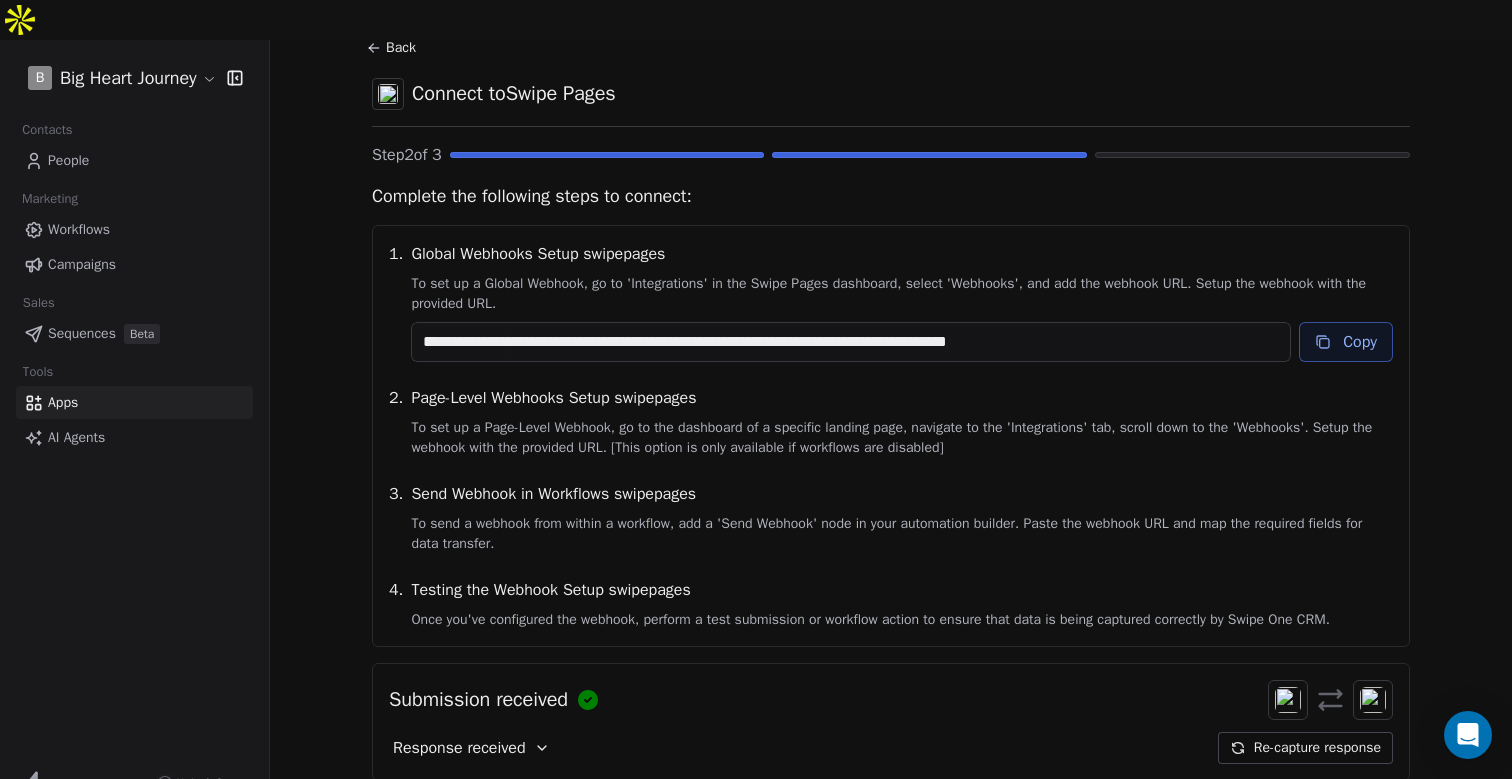 click on "Map Fields" at bounding box center (1324, 833) 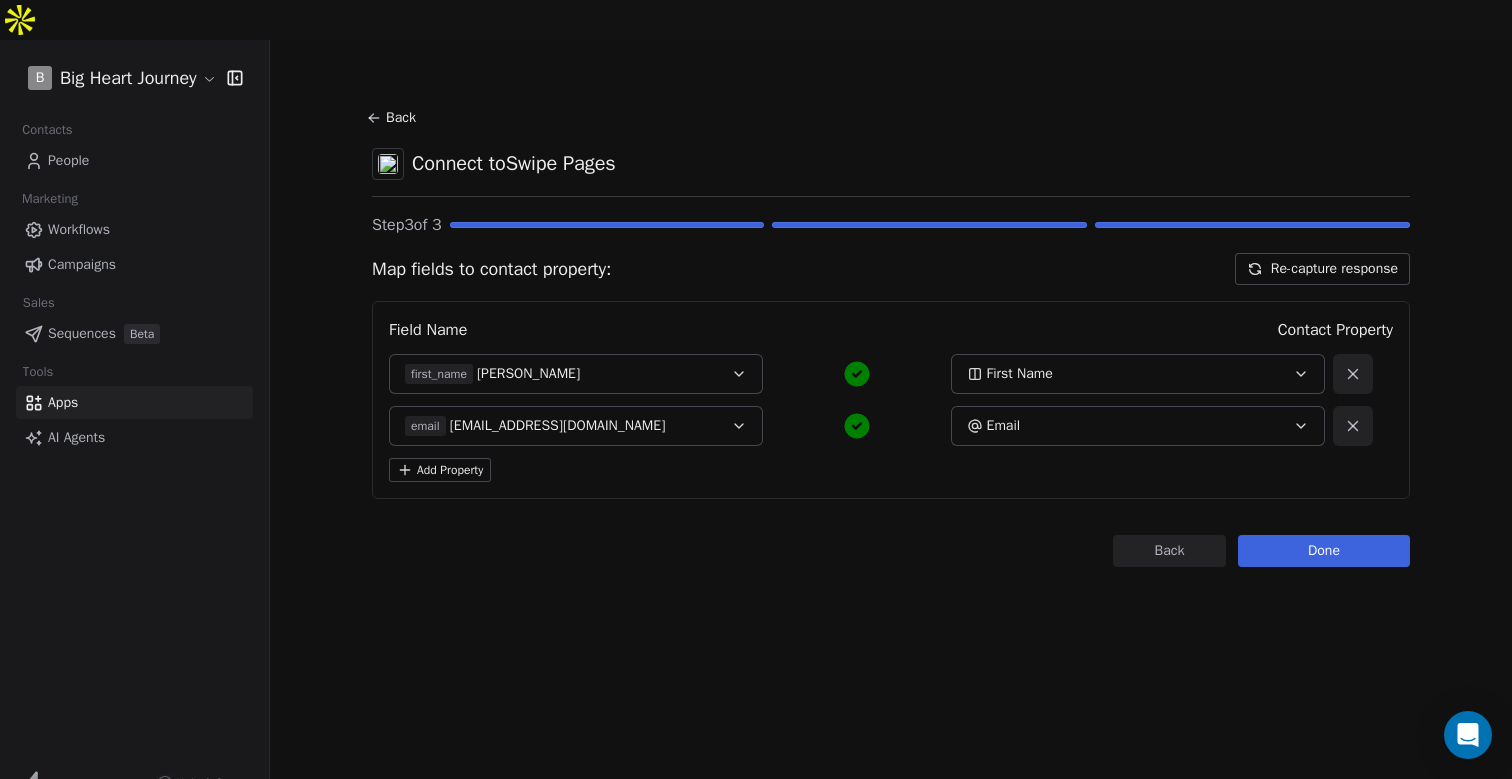 click on "Done" at bounding box center (1324, 551) 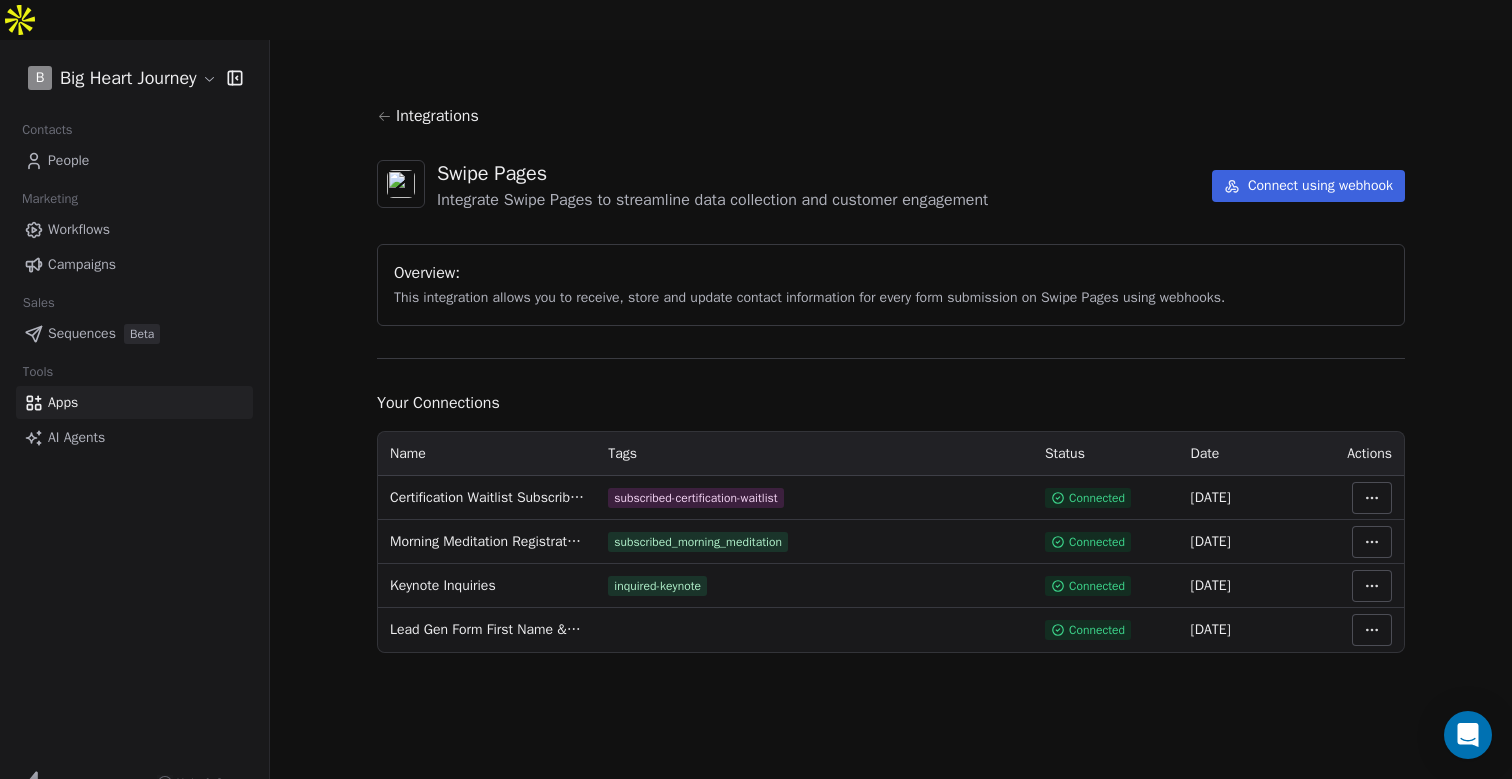 click on "Workflows" at bounding box center [79, 229] 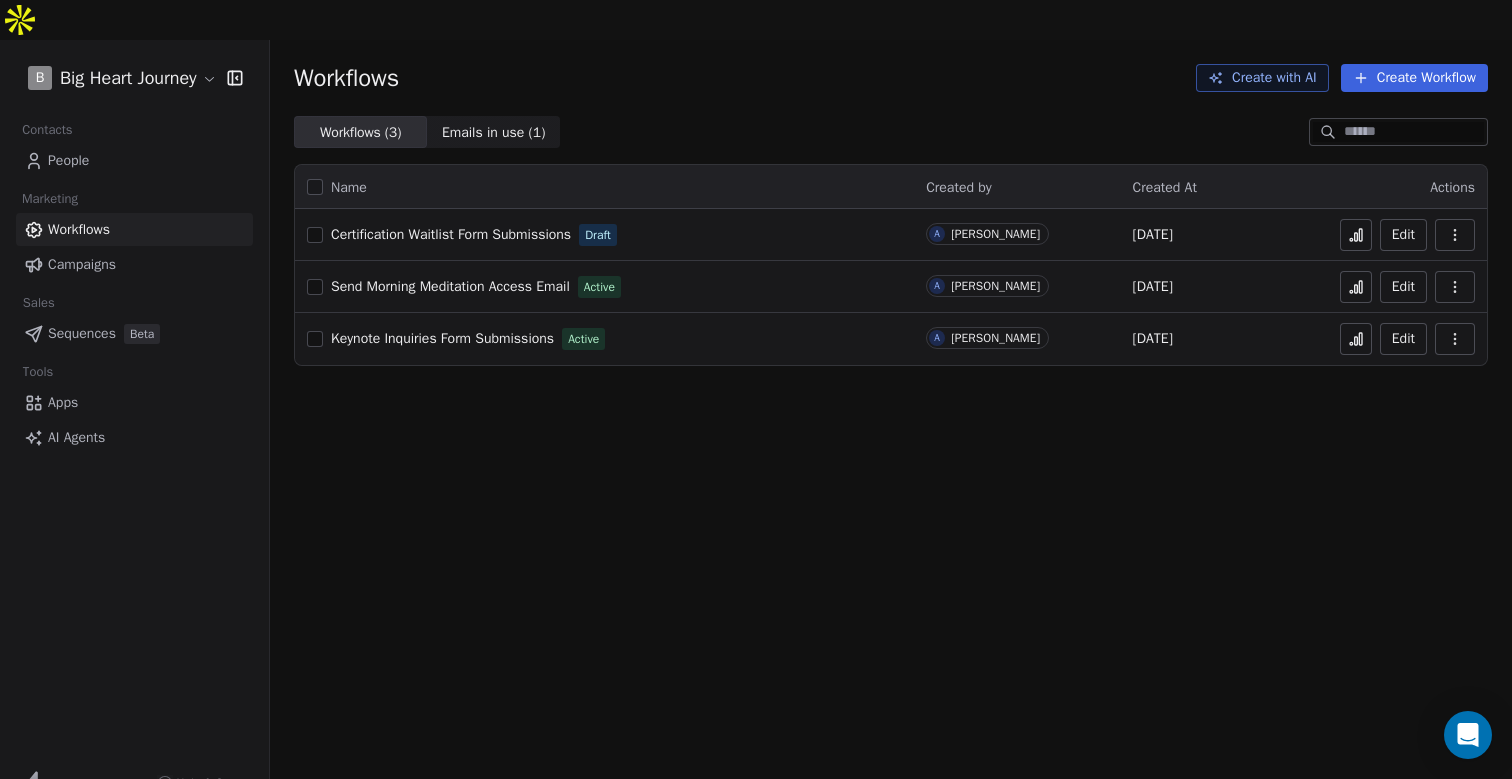 click on "Certification Waitlist Form Submissions" at bounding box center [451, 234] 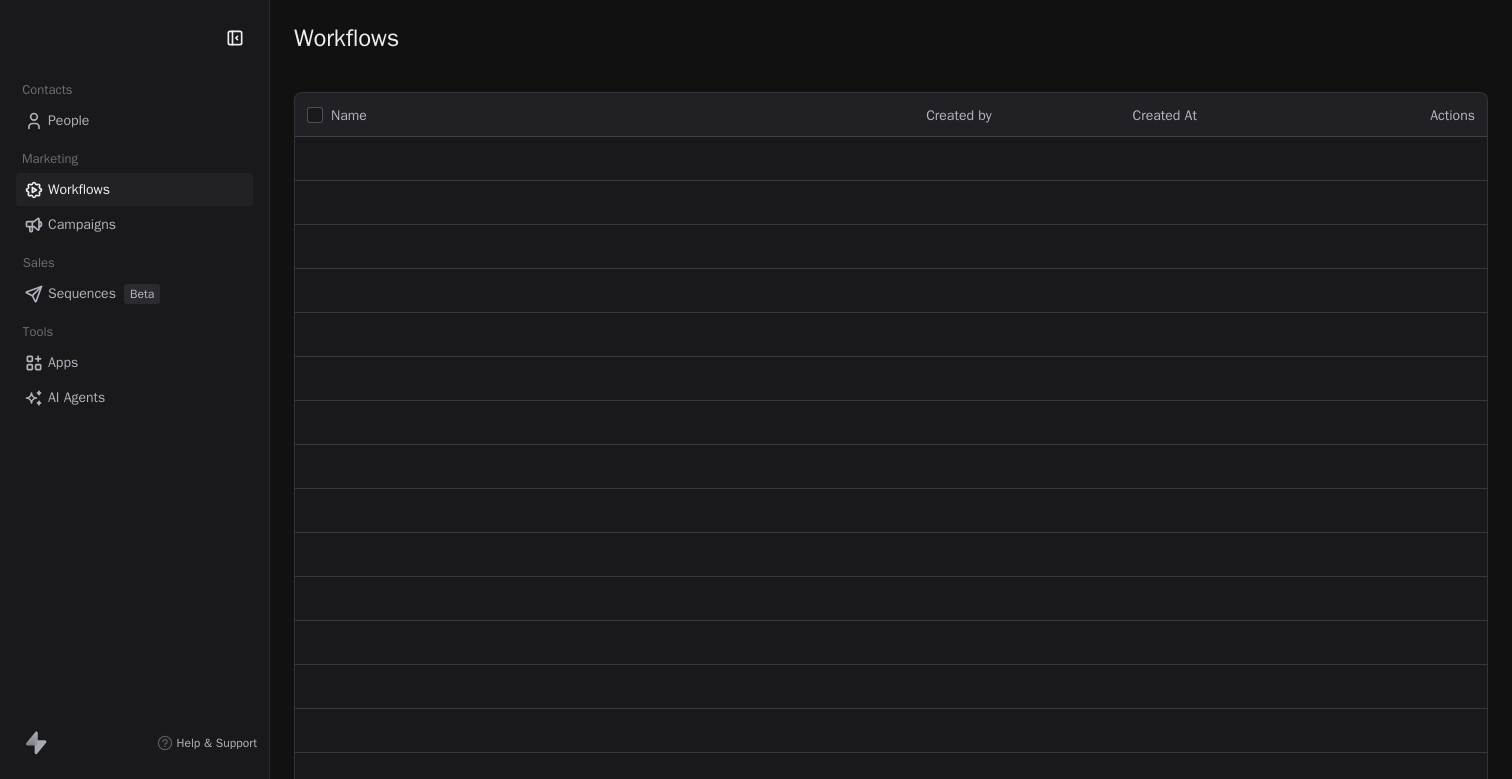scroll, scrollTop: 0, scrollLeft: 0, axis: both 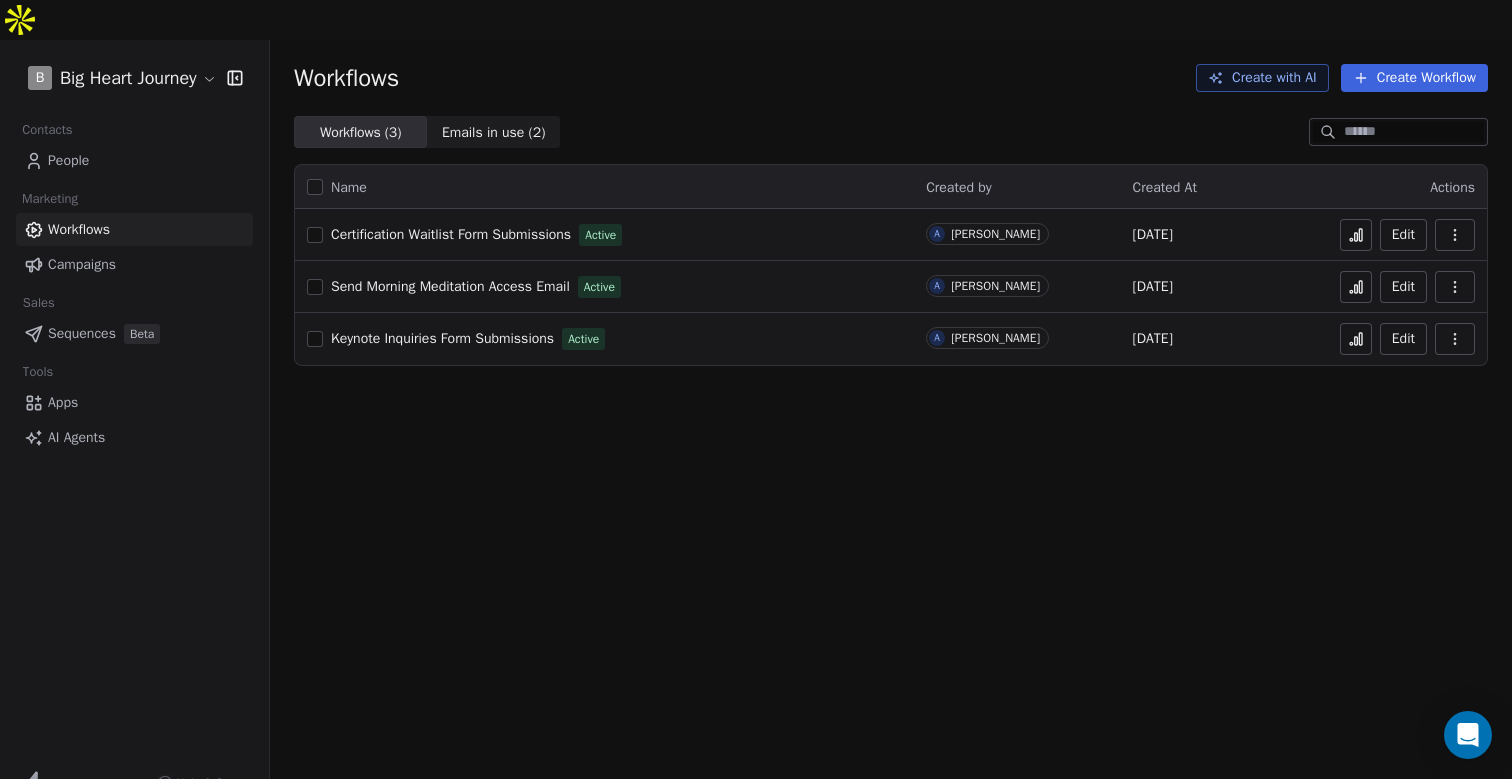click on "People" at bounding box center [68, 160] 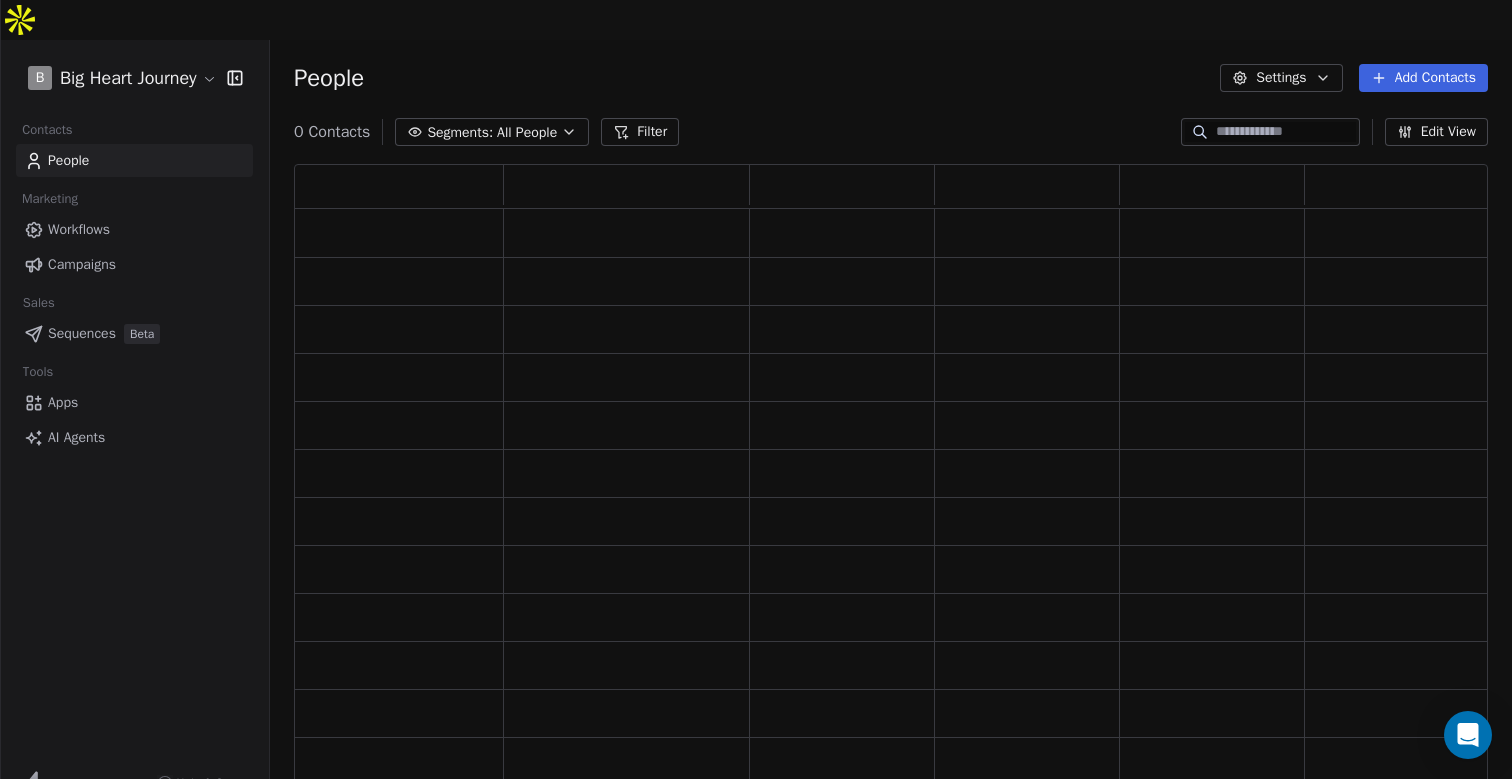 scroll, scrollTop: 1, scrollLeft: 1, axis: both 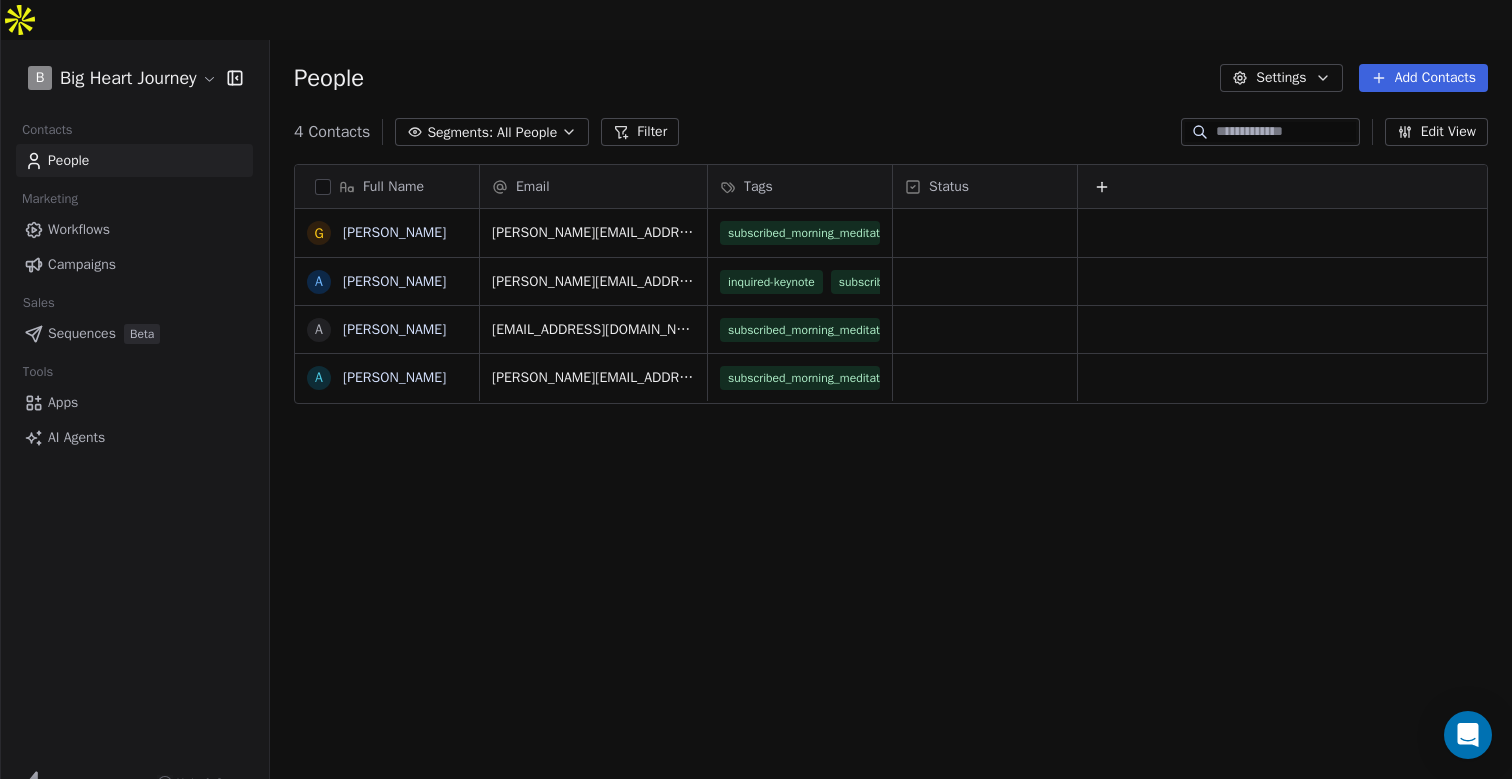 click on "Workflows" at bounding box center (79, 229) 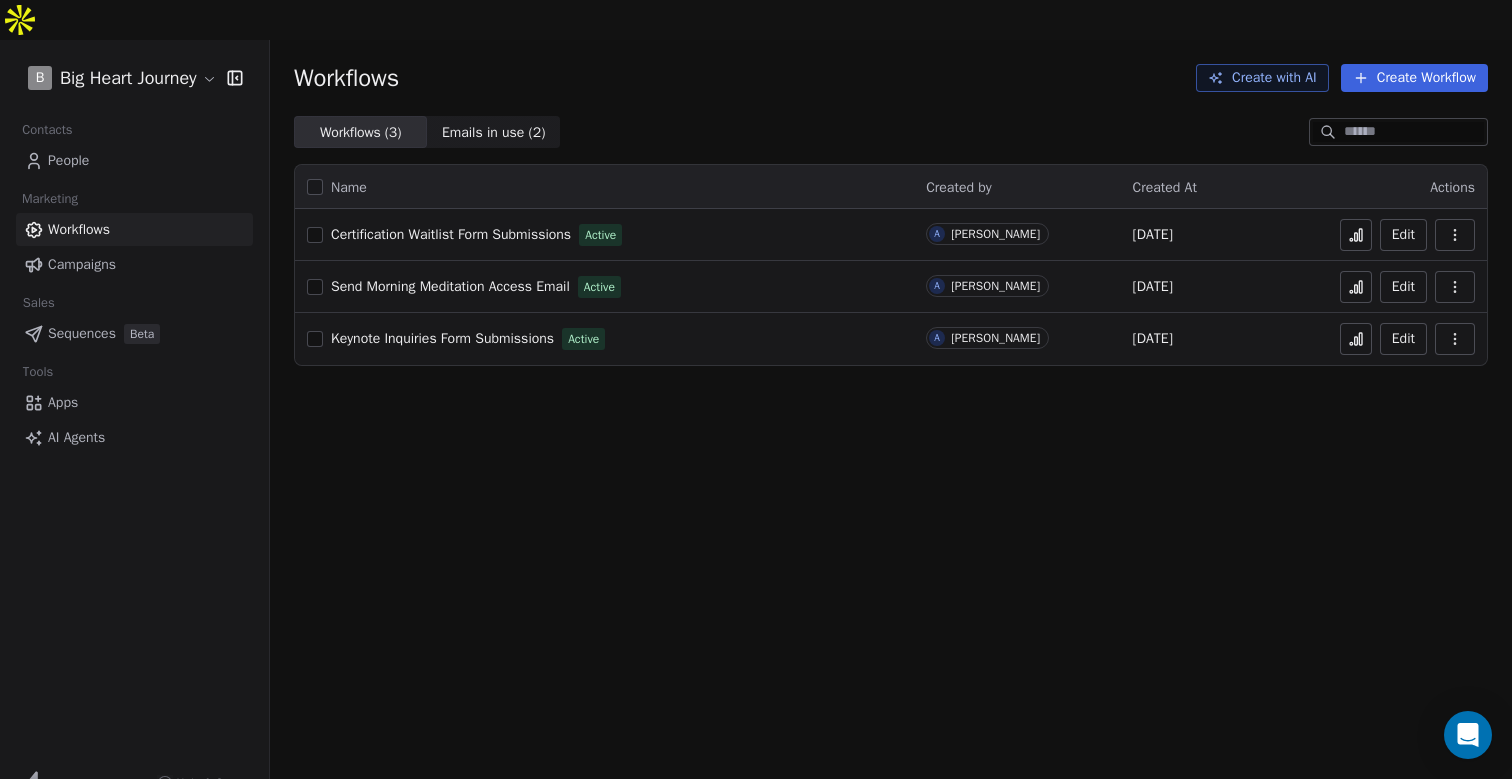 click on "Apps" at bounding box center (63, 402) 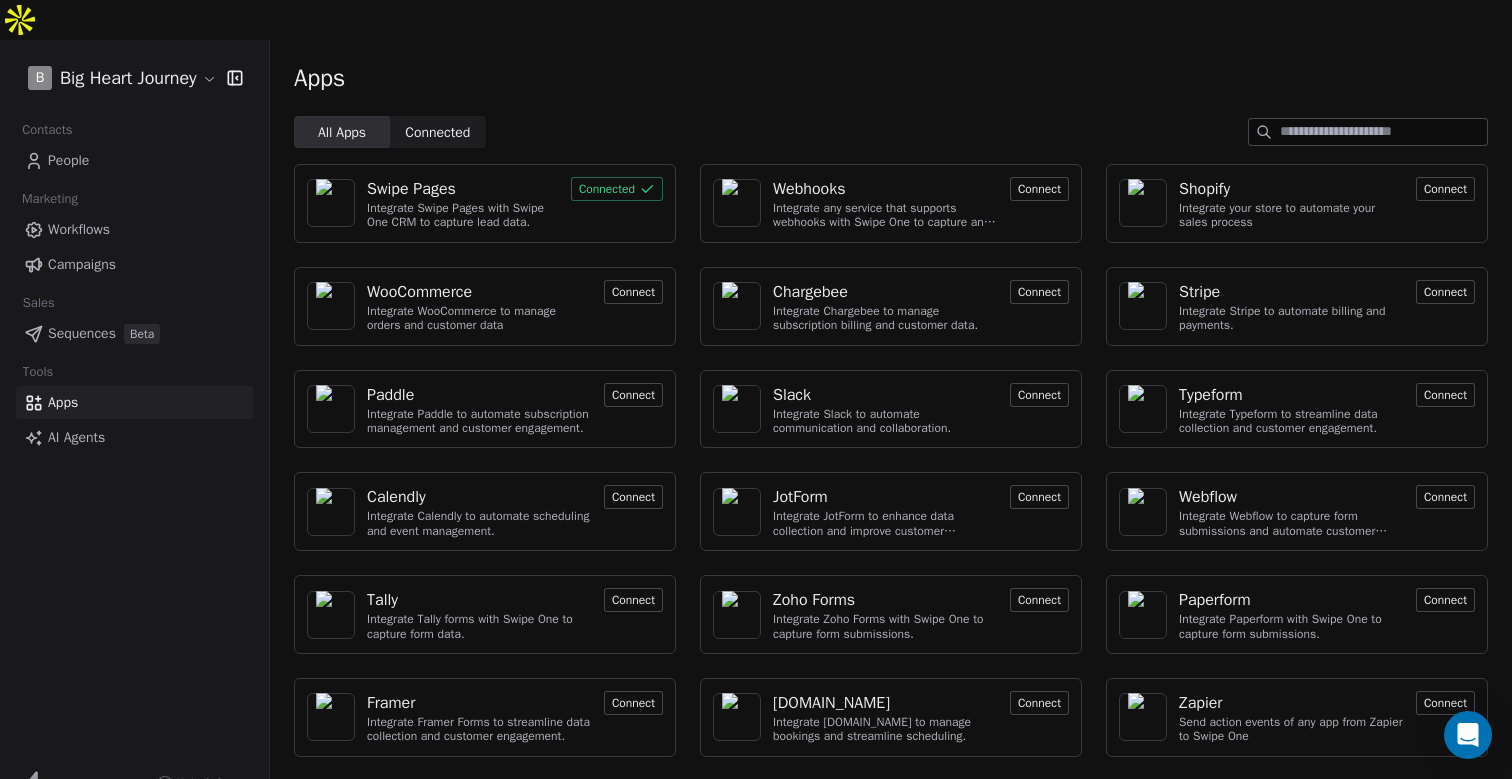 click on "Swipe Pages" at bounding box center (411, 189) 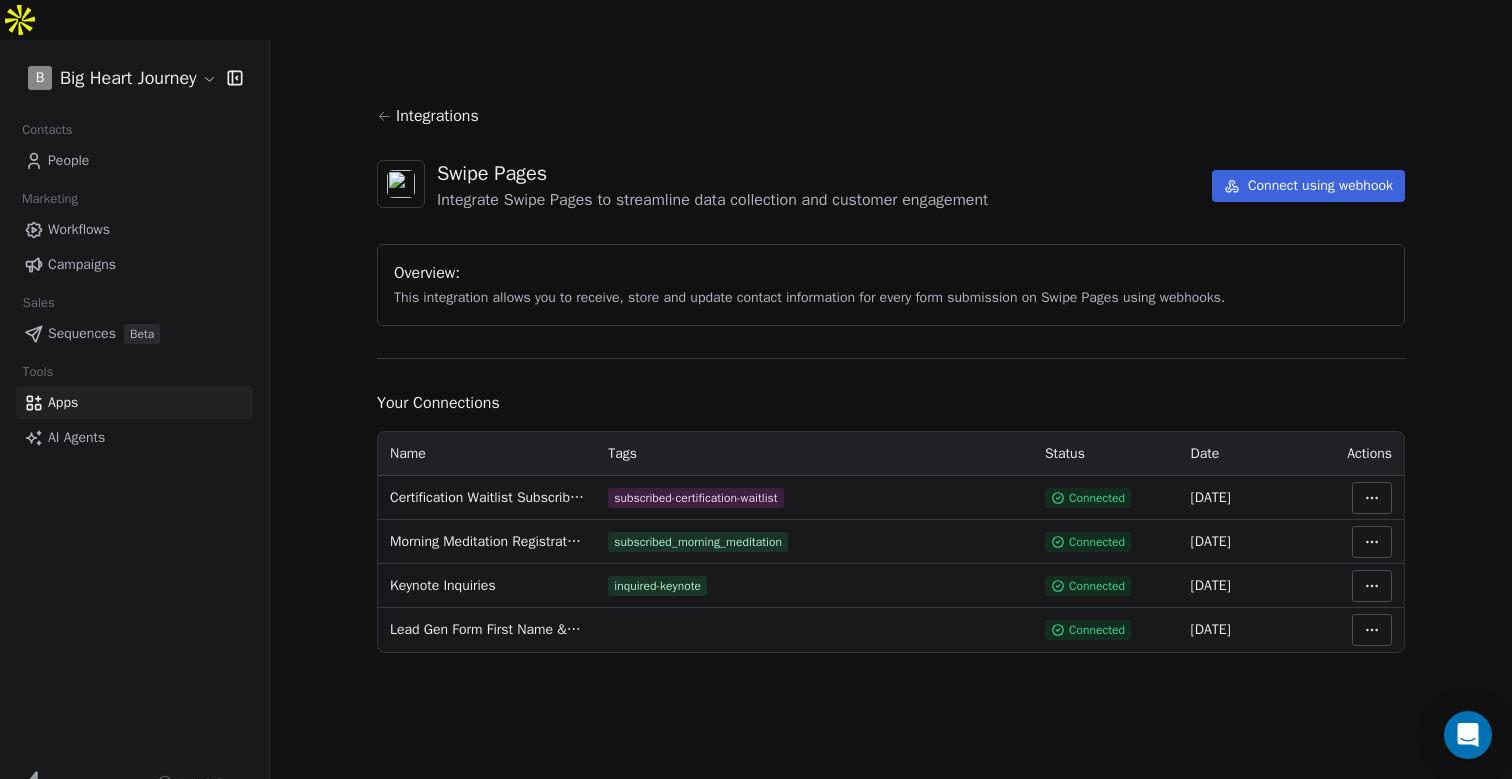 click on "Lead Gen Form First Name & Email Capture" at bounding box center [487, 630] 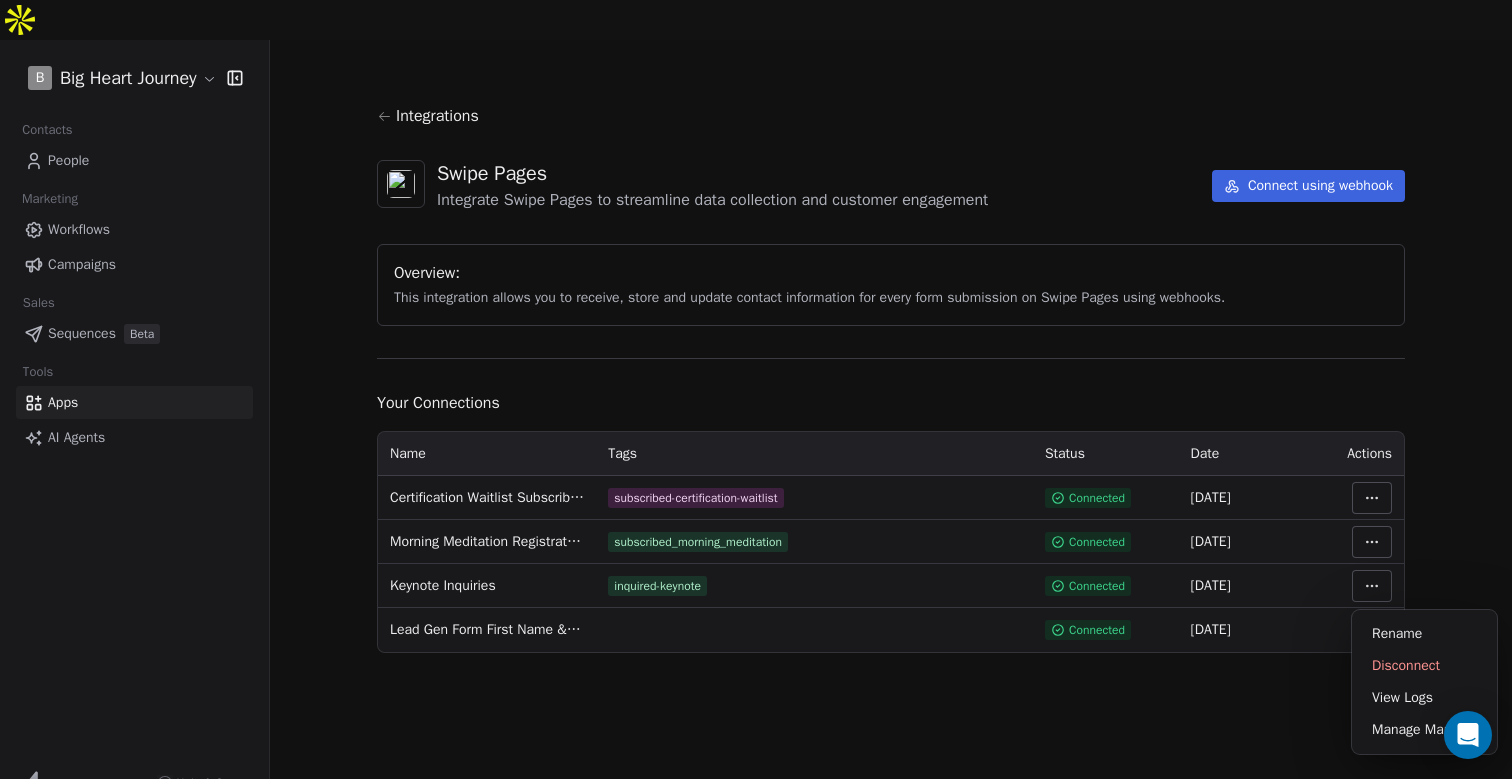 click on "B Big Heart Journey Contacts People Marketing Workflows Campaigns Sales Sequences Beta Tools Apps AI Agents Help & Support Integrations Swipe Pages Integrate Swipe Pages to streamline data collection and customer engagement Connect using webhook Overview: This integration allows you to receive, store and update contact information for every form submission on Swipe Pages using webhooks. Your Connections Name Tags Status Date Actions Certification Waitlist Subscribers subscribed-certification-waitlist Connected 06 Jul 2025 Morning Meditation Registrations subscribed_morning_meditation Connected 06 Jul 2025 Keynote Inquiries inquired-keynote Connected 06 Jul 2025 Lead Gen Form First Name & Email Capture Connected 10 May 2025
Rename Disconnect View Logs Manage Mapping" at bounding box center [756, 409] 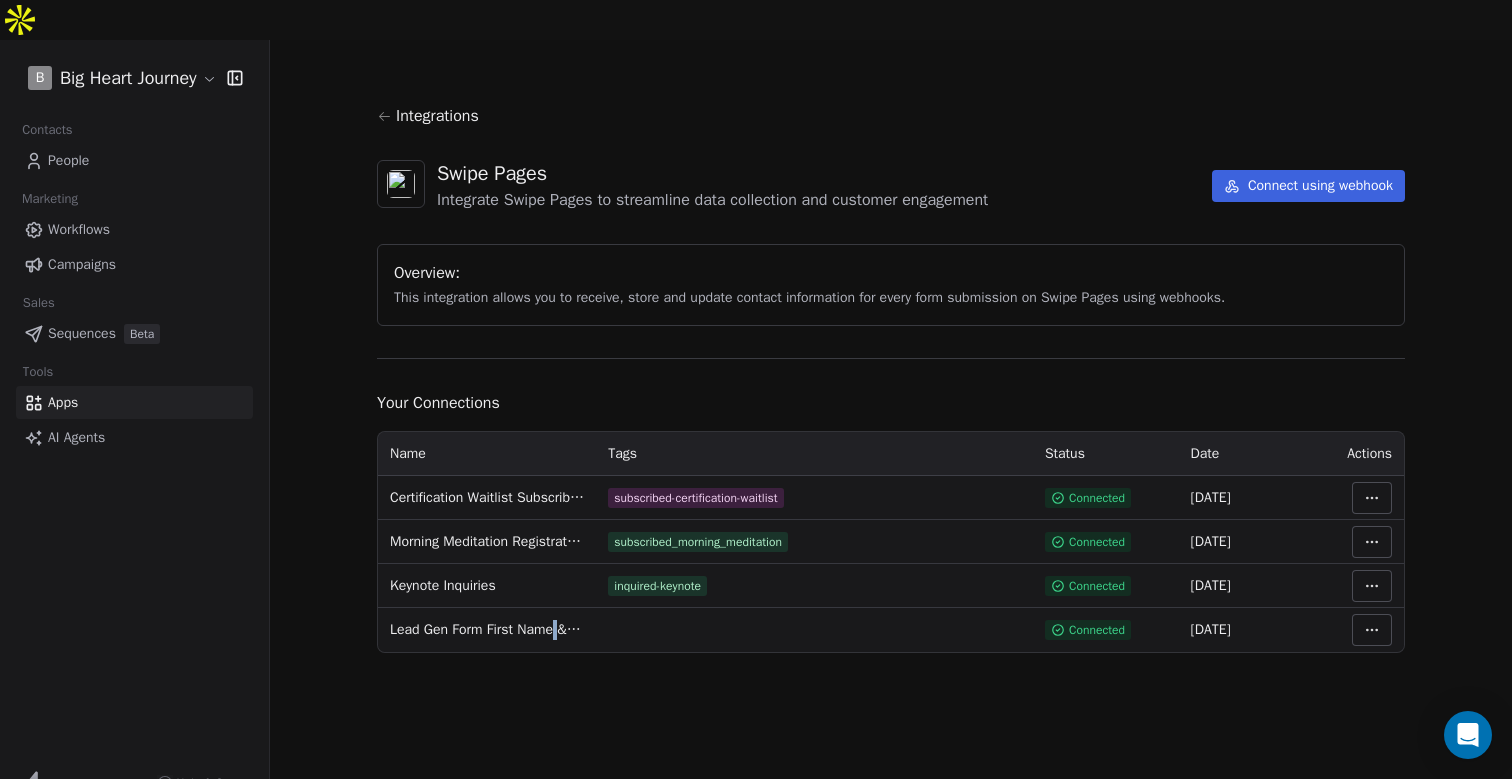 click on "Lead Gen Form First Name & Email Capture" at bounding box center [487, 630] 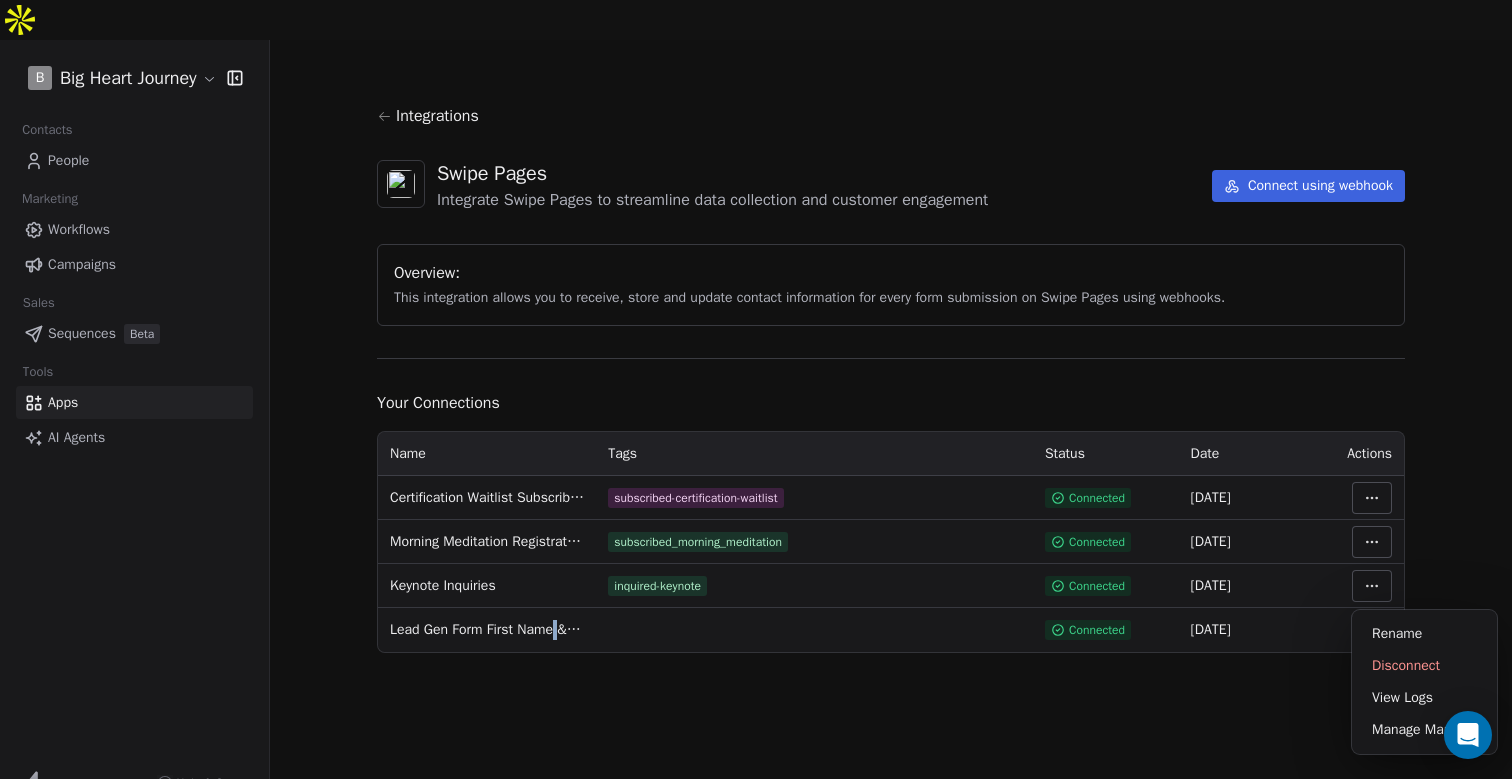 click on "B Big Heart Journey Contacts People Marketing Workflows Campaigns Sales Sequences Beta Tools Apps AI Agents Help & Support Integrations Swipe Pages Integrate Swipe Pages to streamline data collection and customer engagement Connect using webhook Overview: This integration allows you to receive, store and update contact information for every form submission on Swipe Pages using webhooks. Your Connections Name Tags Status Date Actions Certification Waitlist Subscribers subscribed-certification-waitlist Connected 06 Jul 2025 Morning Meditation Registrations subscribed_morning_meditation Connected 06 Jul 2025 Keynote Inquiries inquired-keynote Connected 06 Jul 2025 Lead Gen Form First Name & Email Capture Connected 10 May 2025
Rename Disconnect View Logs Manage Mapping" at bounding box center (756, 409) 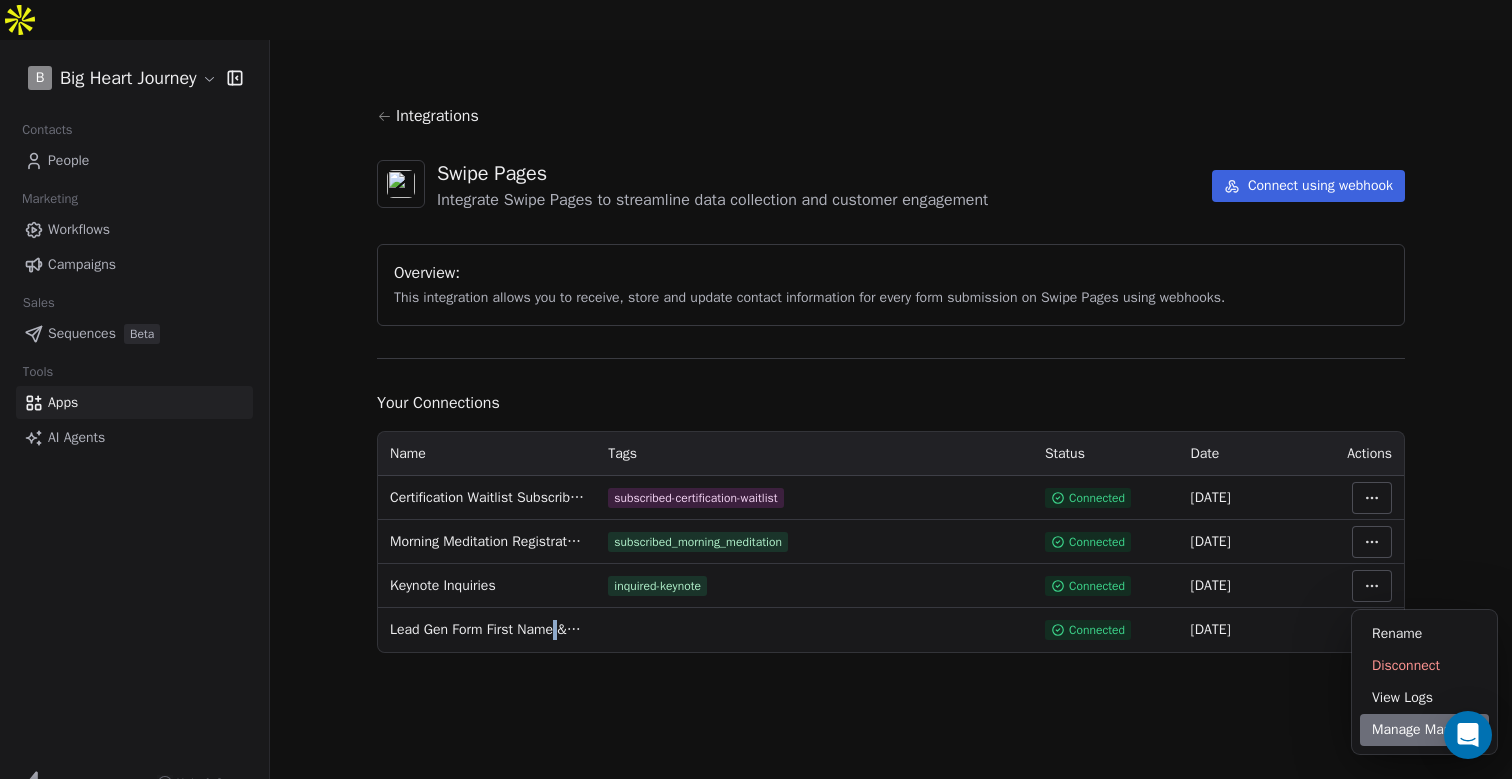 click on "Manage Mapping" at bounding box center (1424, 730) 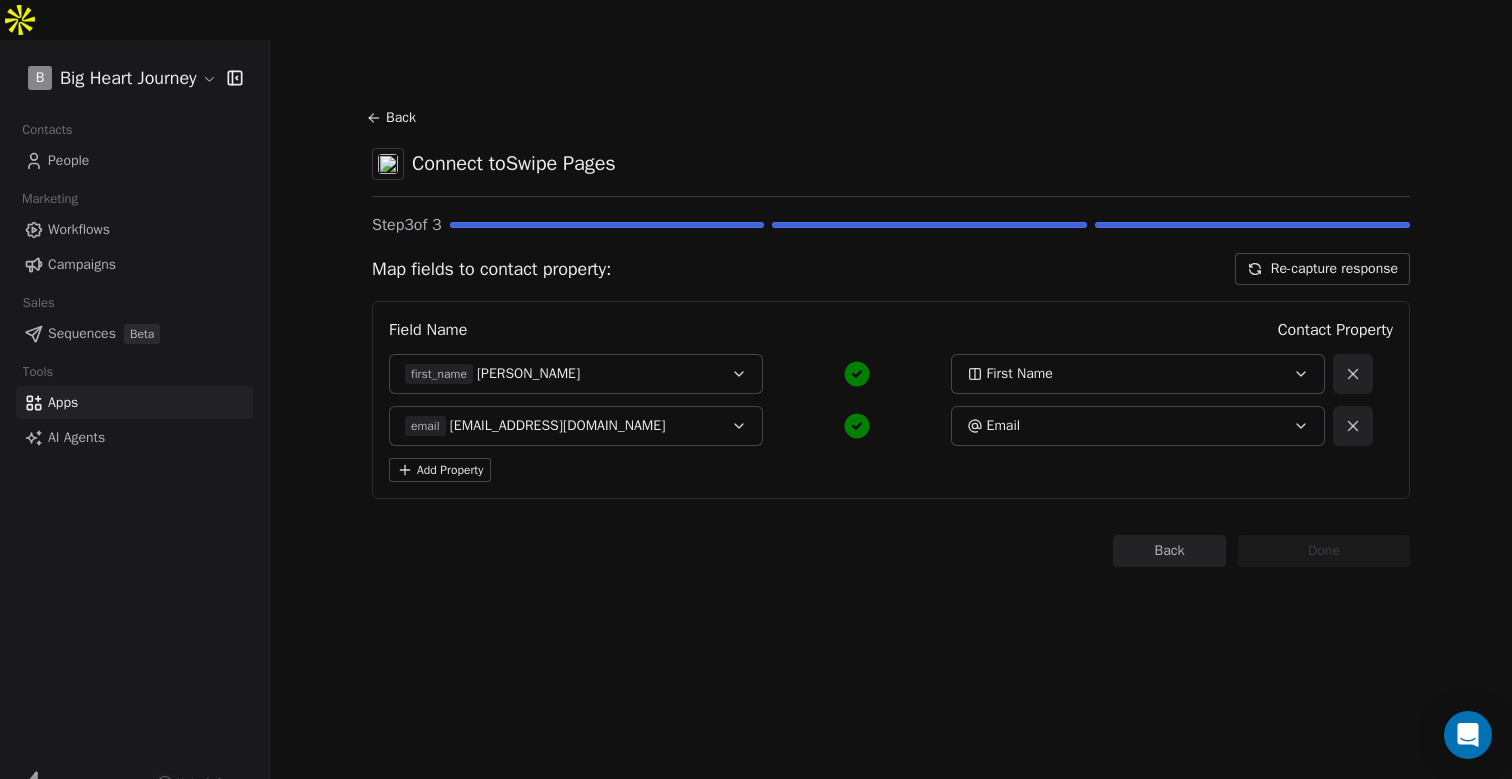click on "Back" at bounding box center [394, 118] 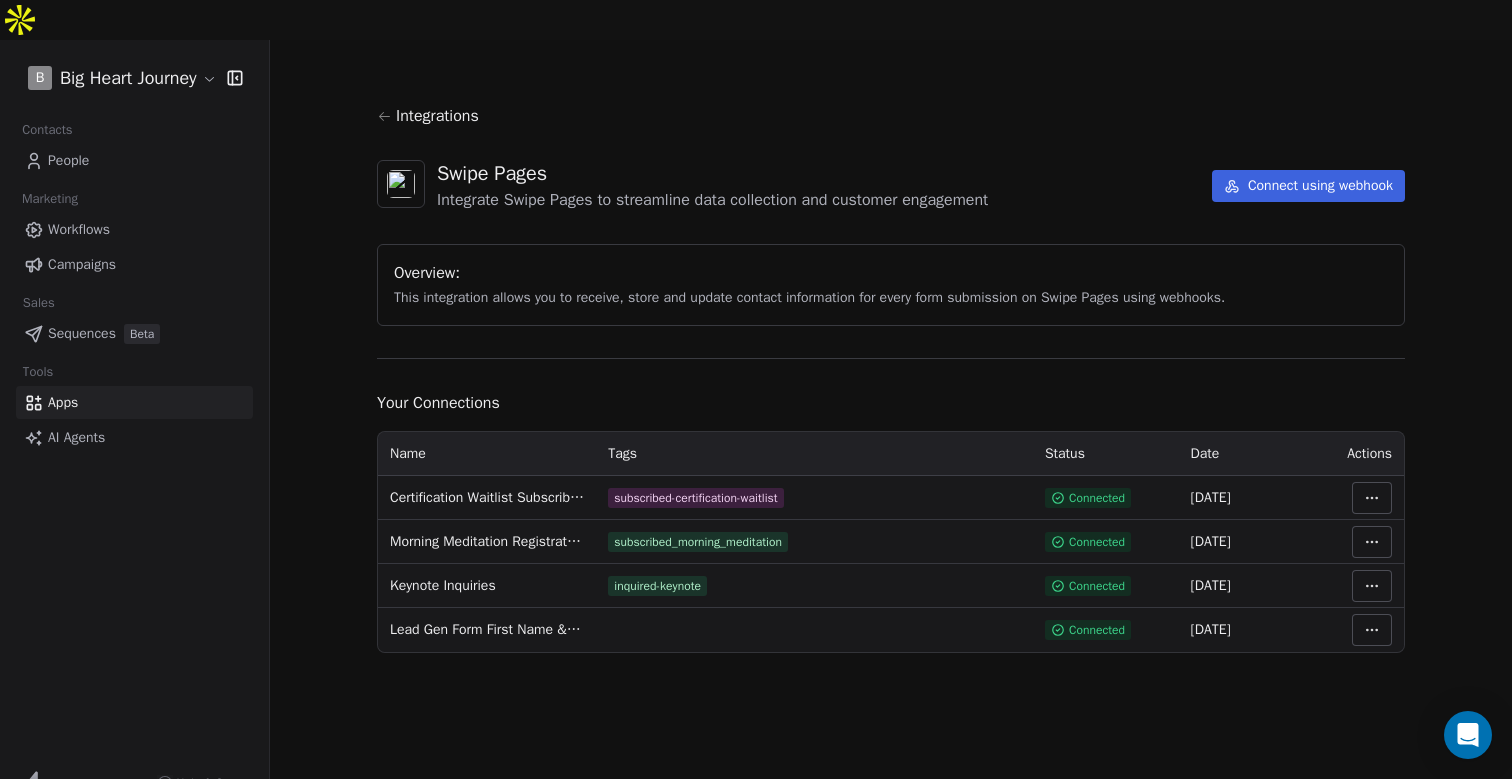 click on "B Big Heart Journey Contacts People Marketing Workflows Campaigns Sales Sequences Beta Tools Apps AI Agents Help & Support Integrations Swipe Pages Integrate Swipe Pages to streamline data collection and customer engagement Connect using webhook Overview: This integration allows you to receive, store and update contact information for every form submission on Swipe Pages using webhooks. Your Connections Name Tags Status Date Actions Certification Waitlist Subscribers subscribed-certification-waitlist Connected 06 Jul 2025 Morning Meditation Registrations subscribed_morning_meditation Connected 06 Jul 2025 Keynote Inquiries inquired-keynote Connected 06 Jul 2025 Lead Gen Form First Name & Email Capture Connected 10 May 2025" at bounding box center [756, 409] 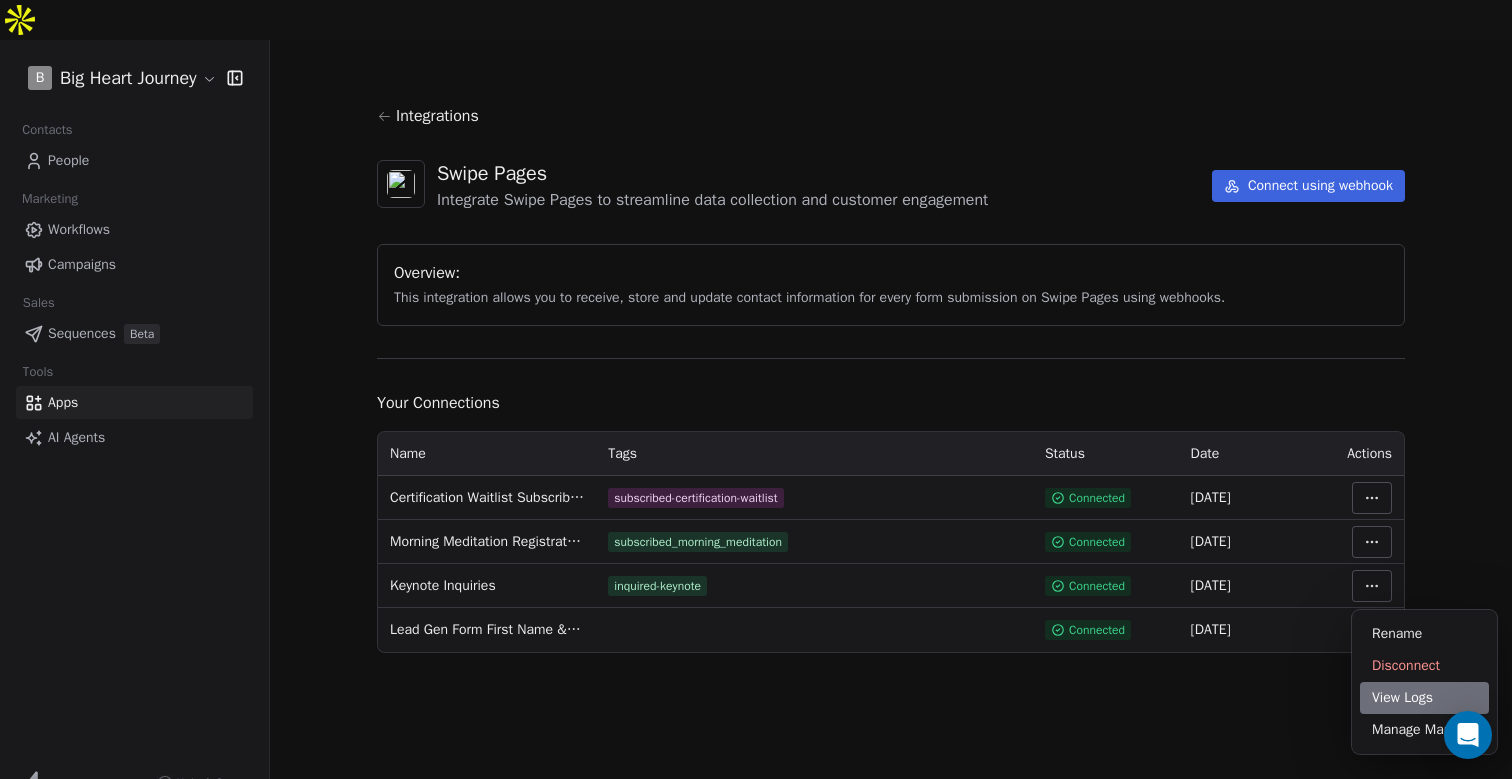 click on "View Logs" at bounding box center (1424, 698) 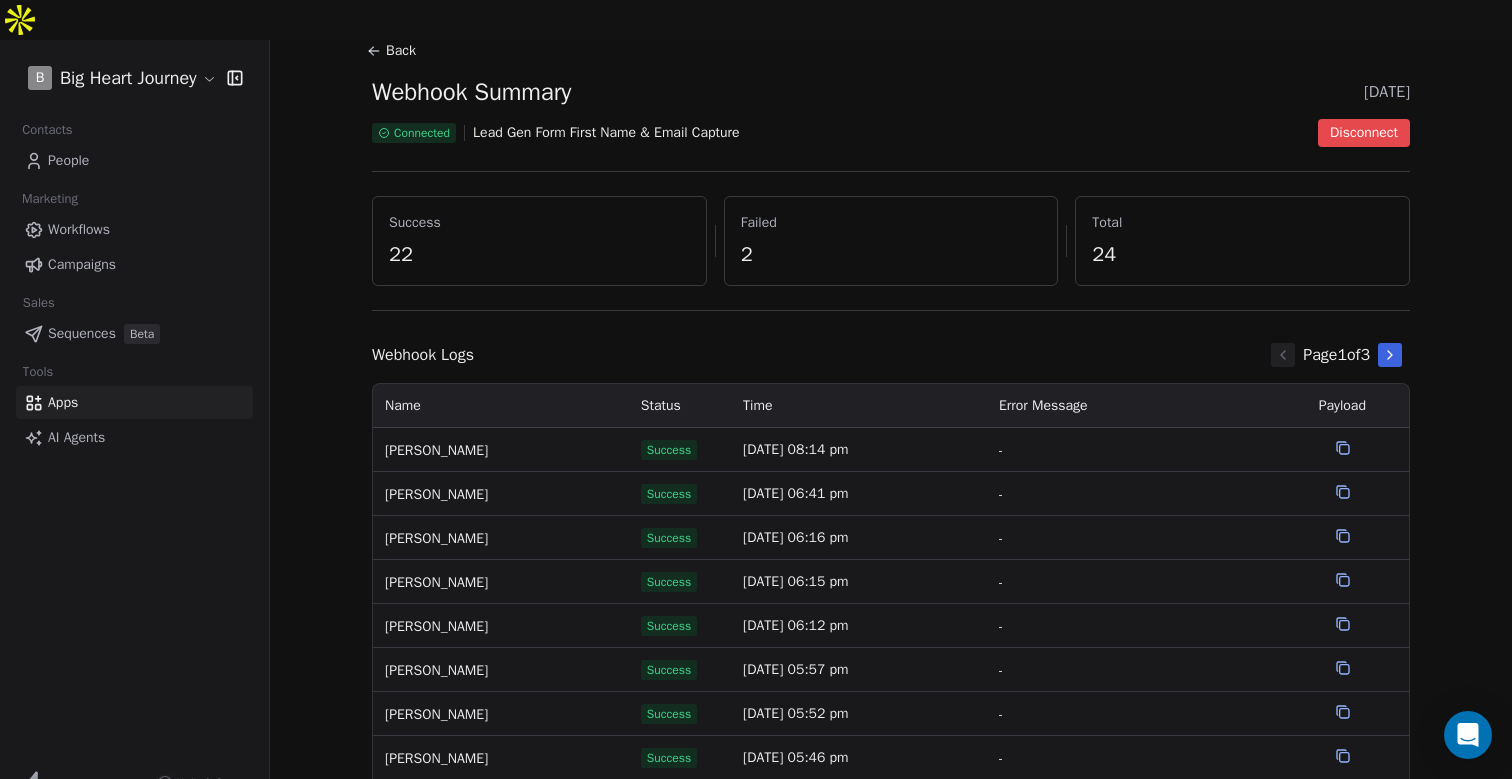 scroll, scrollTop: 0, scrollLeft: 0, axis: both 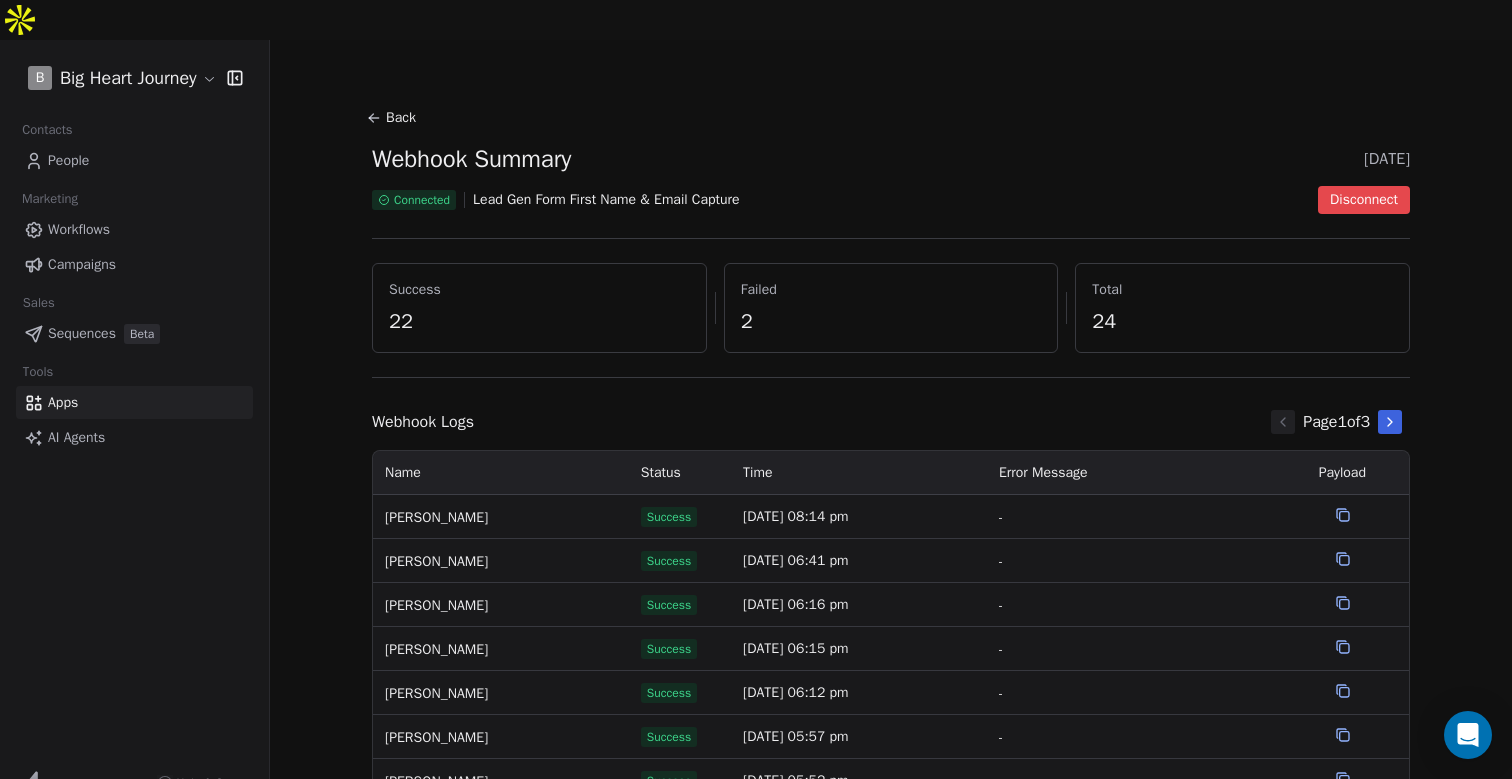 click on "Back" at bounding box center [394, 118] 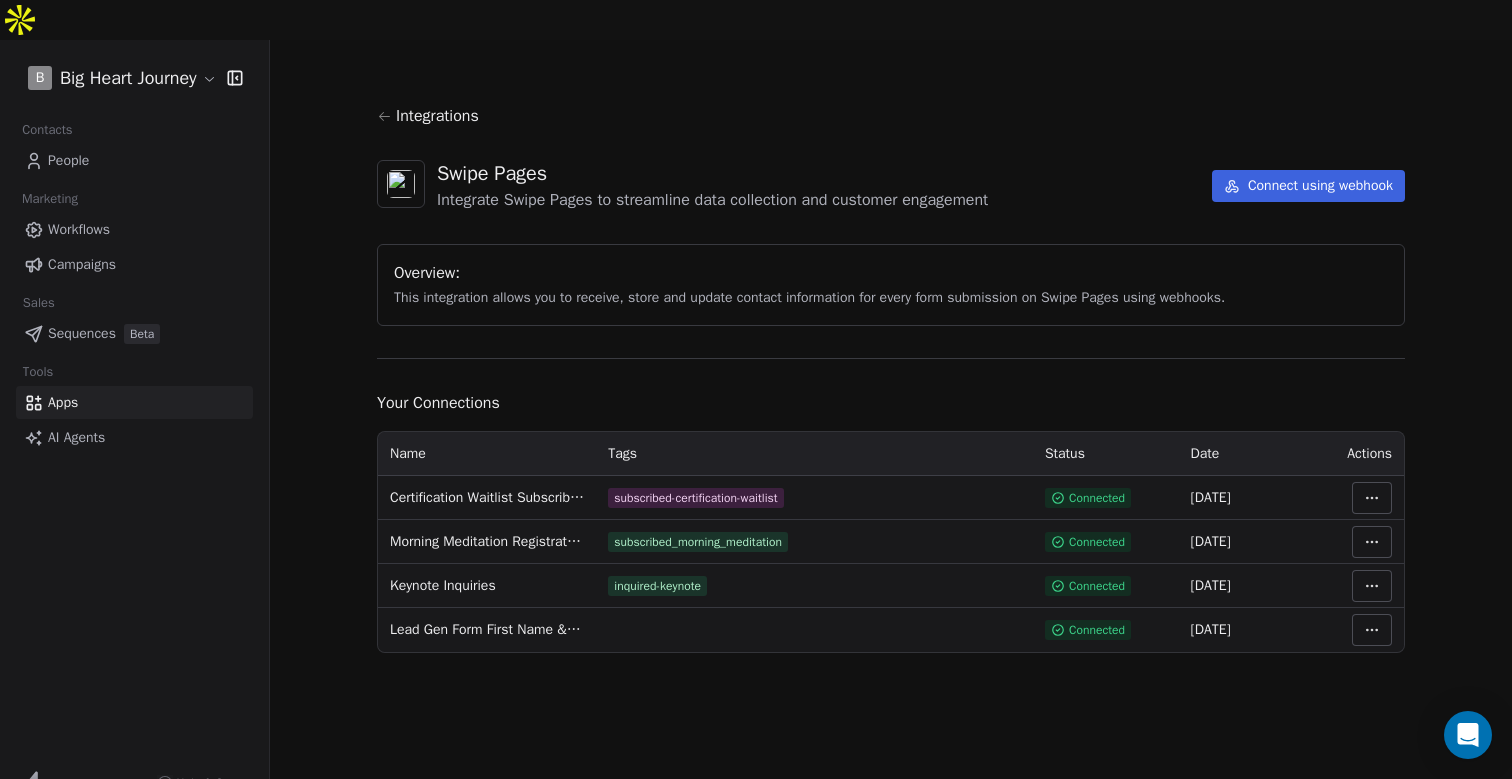 click on "Connect using webhook" at bounding box center [1308, 186] 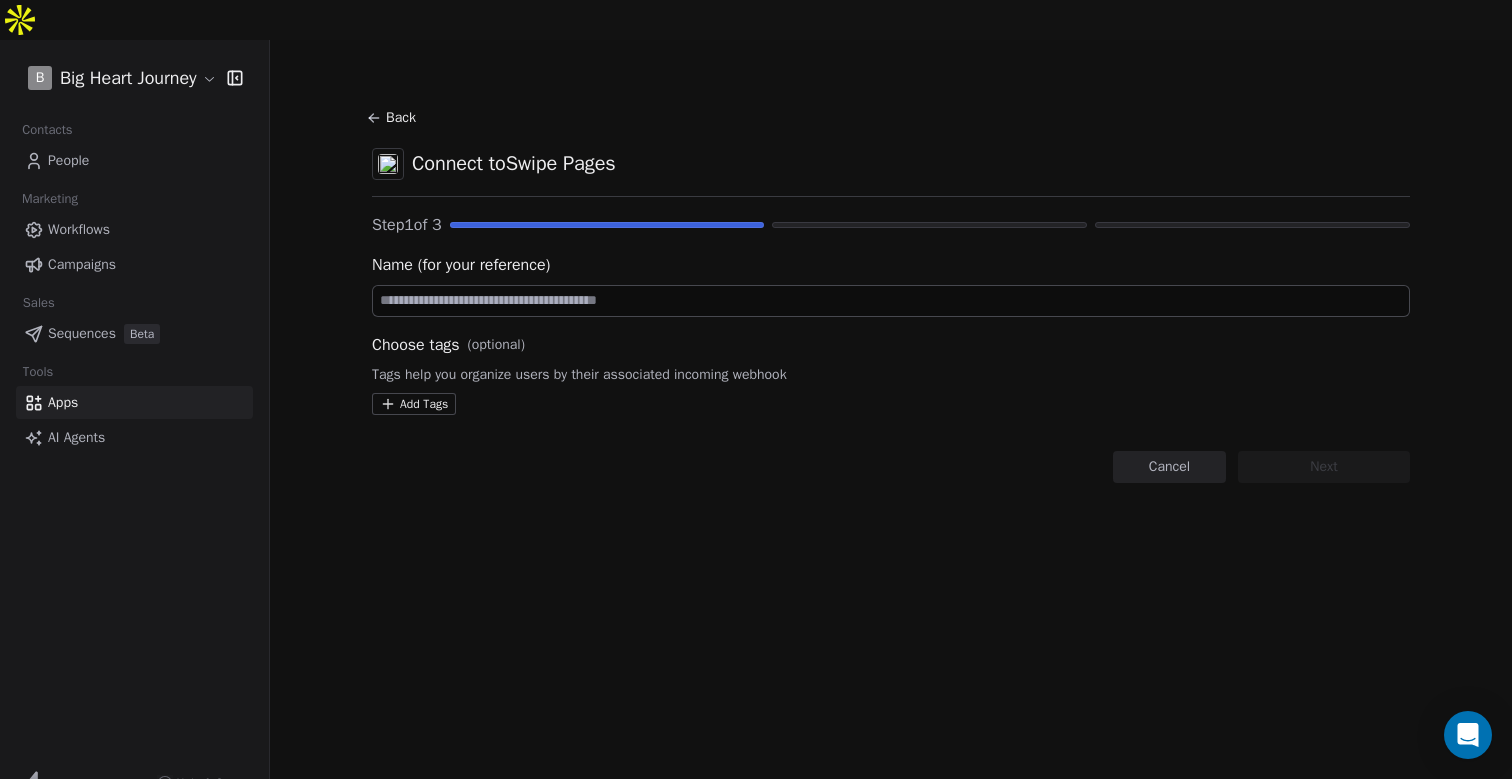 click at bounding box center [891, 301] 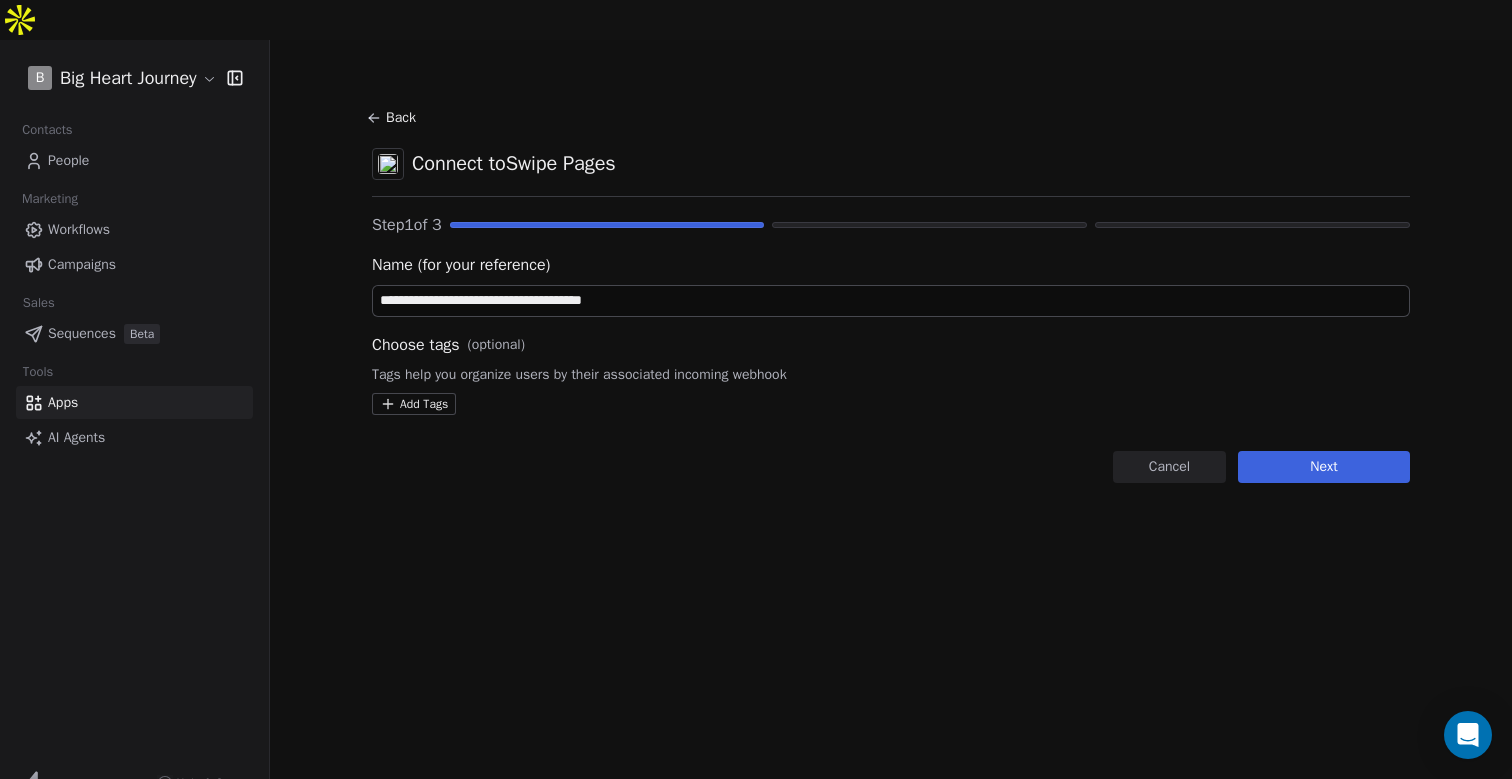 click on "**********" at bounding box center (891, 301) 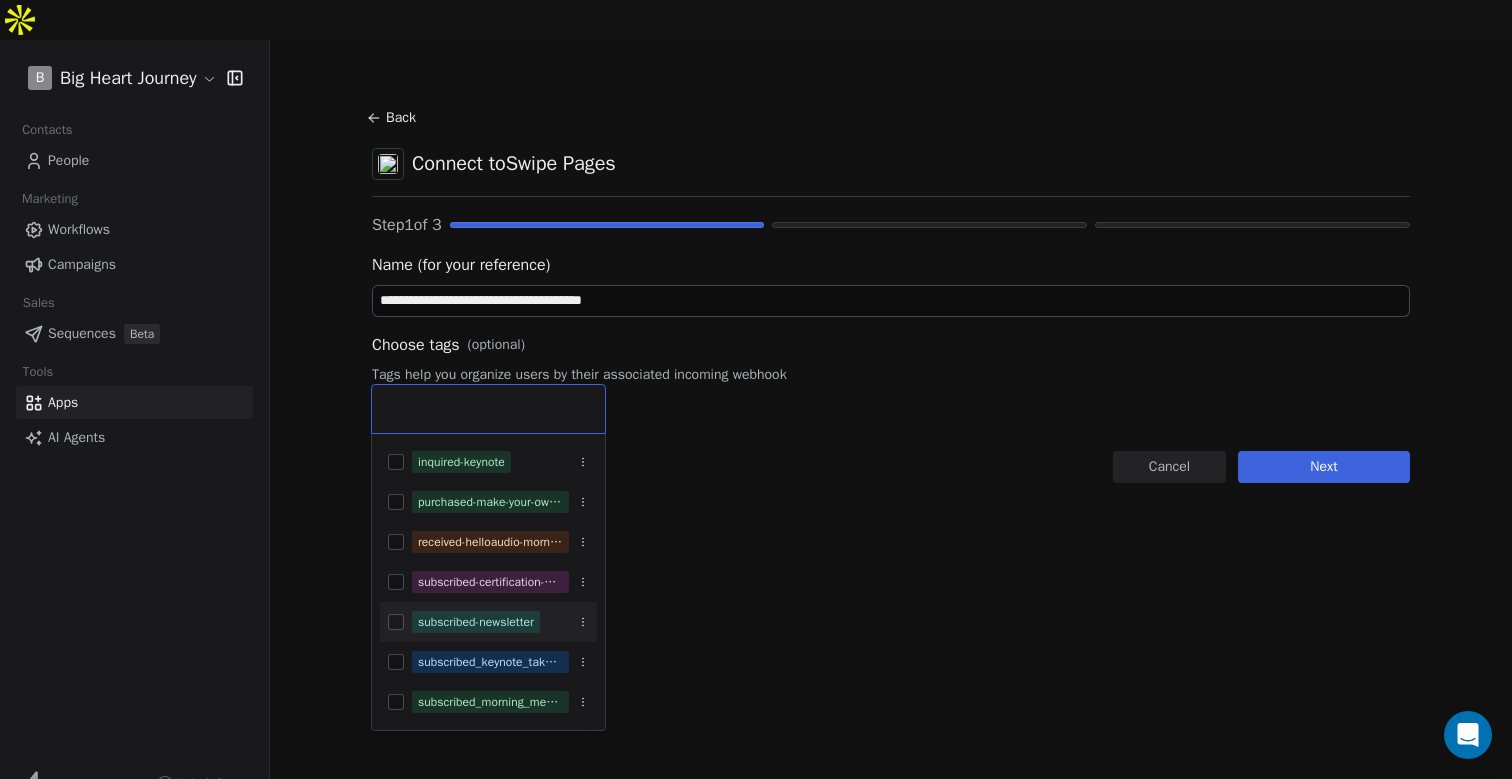 click at bounding box center (396, 622) 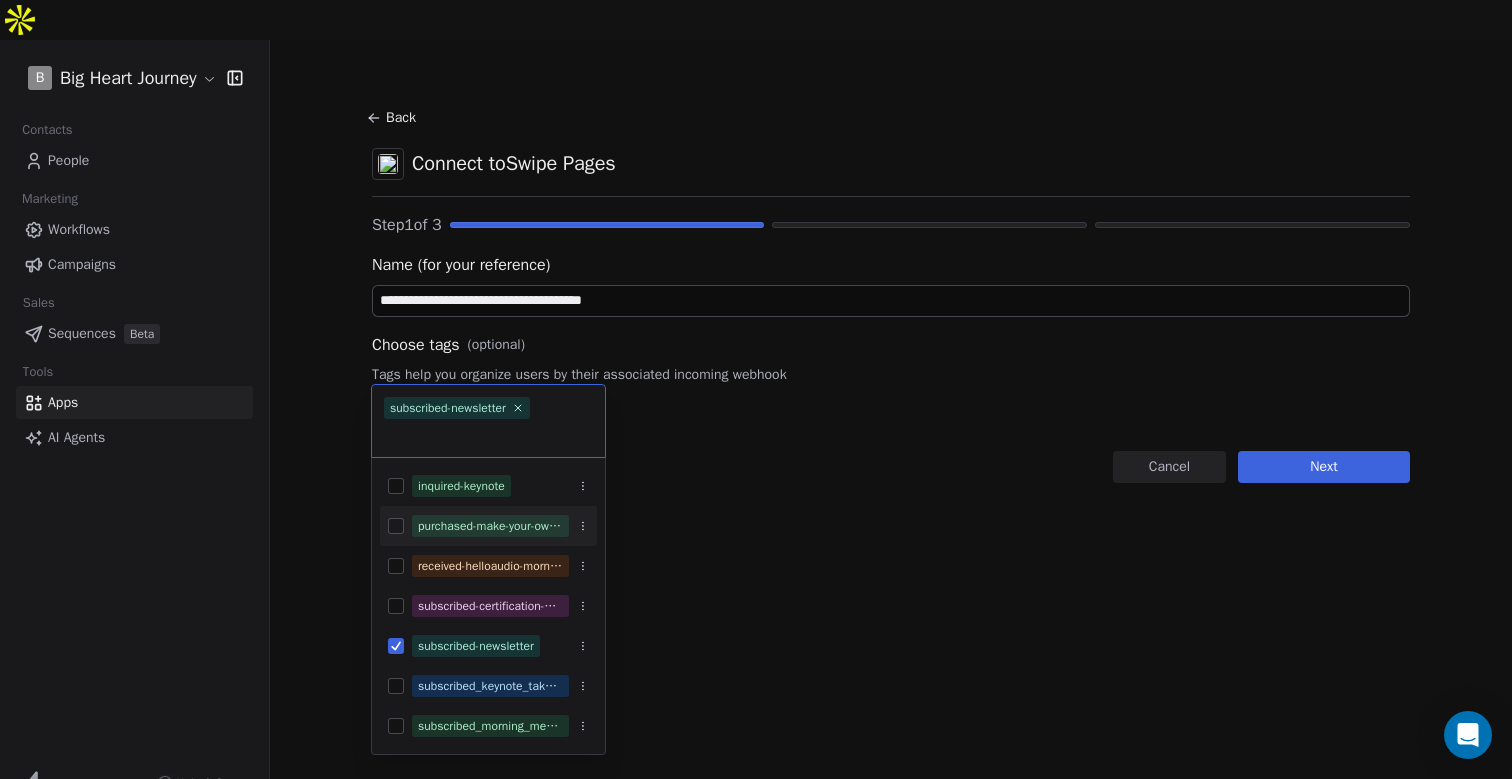 click on "**********" at bounding box center (756, 409) 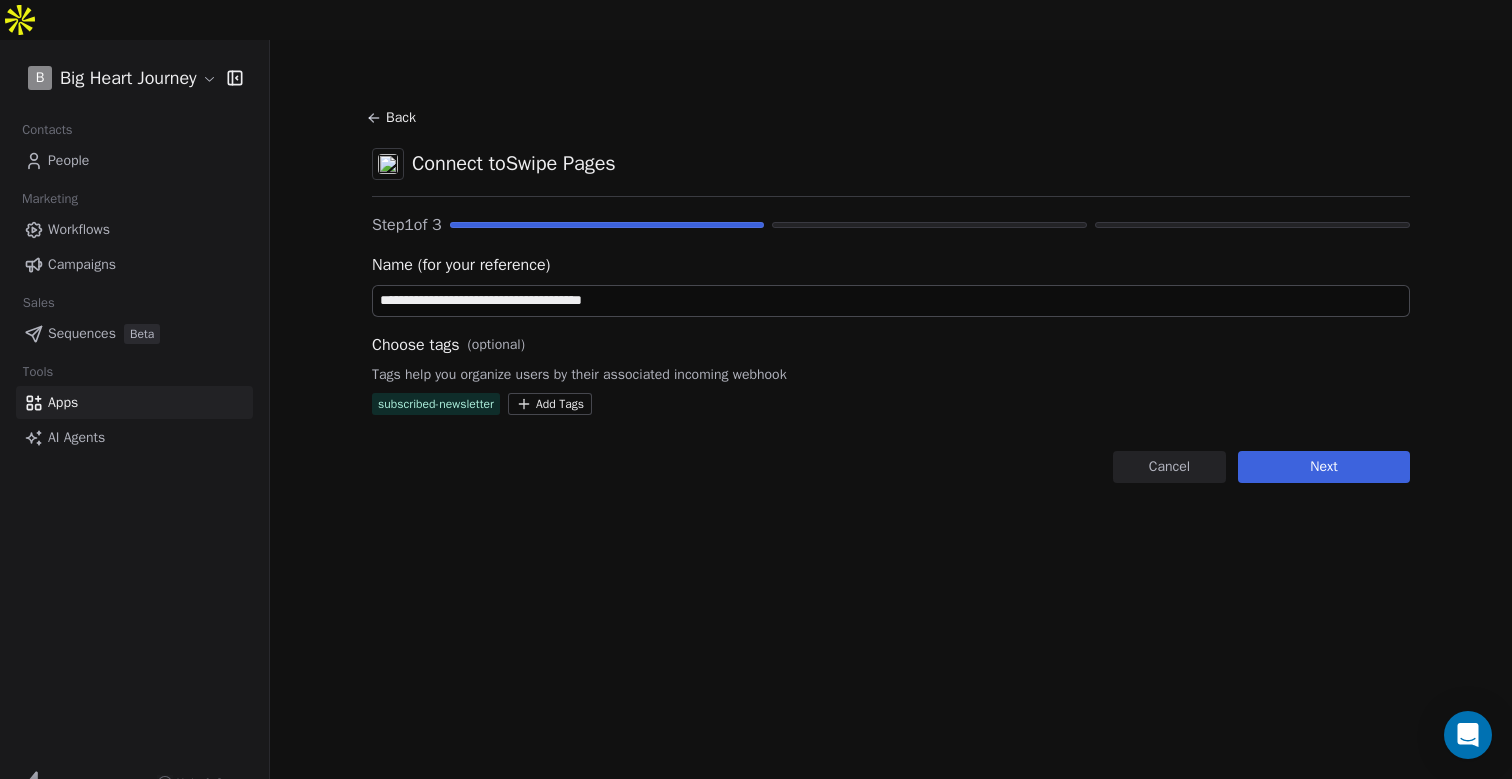 click on "Next" at bounding box center (1324, 467) 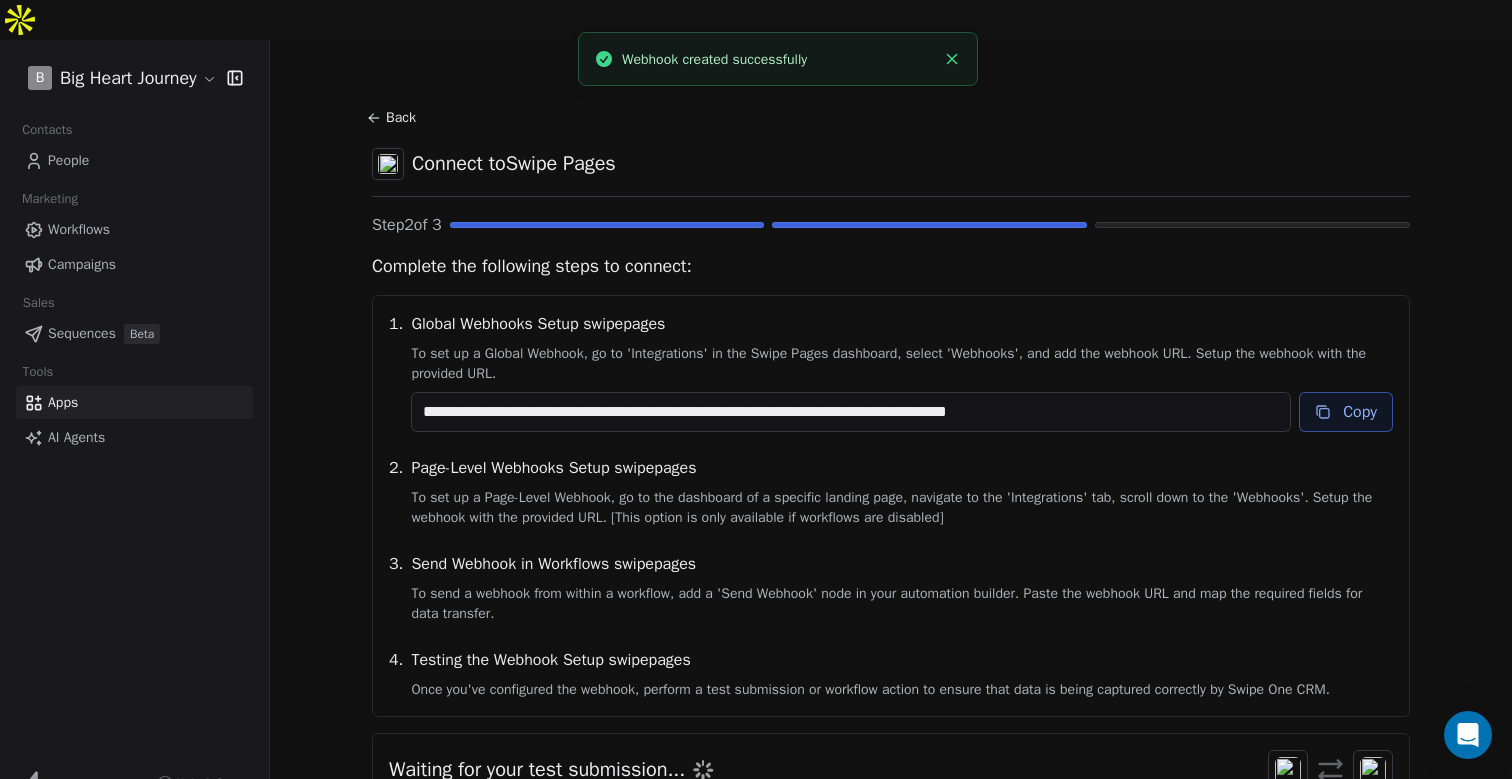 click on "Copy" at bounding box center [1346, 412] 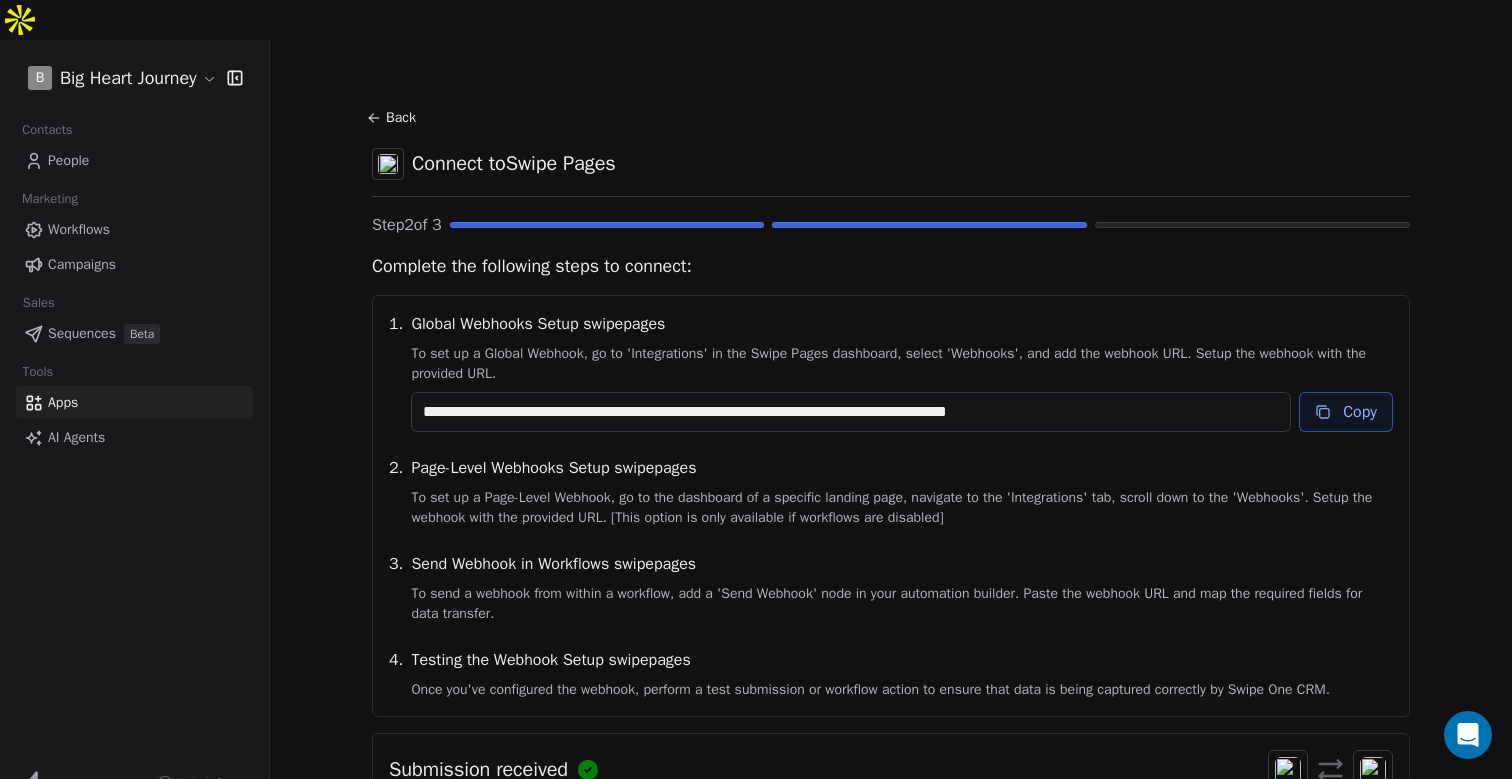 scroll, scrollTop: 124, scrollLeft: 0, axis: vertical 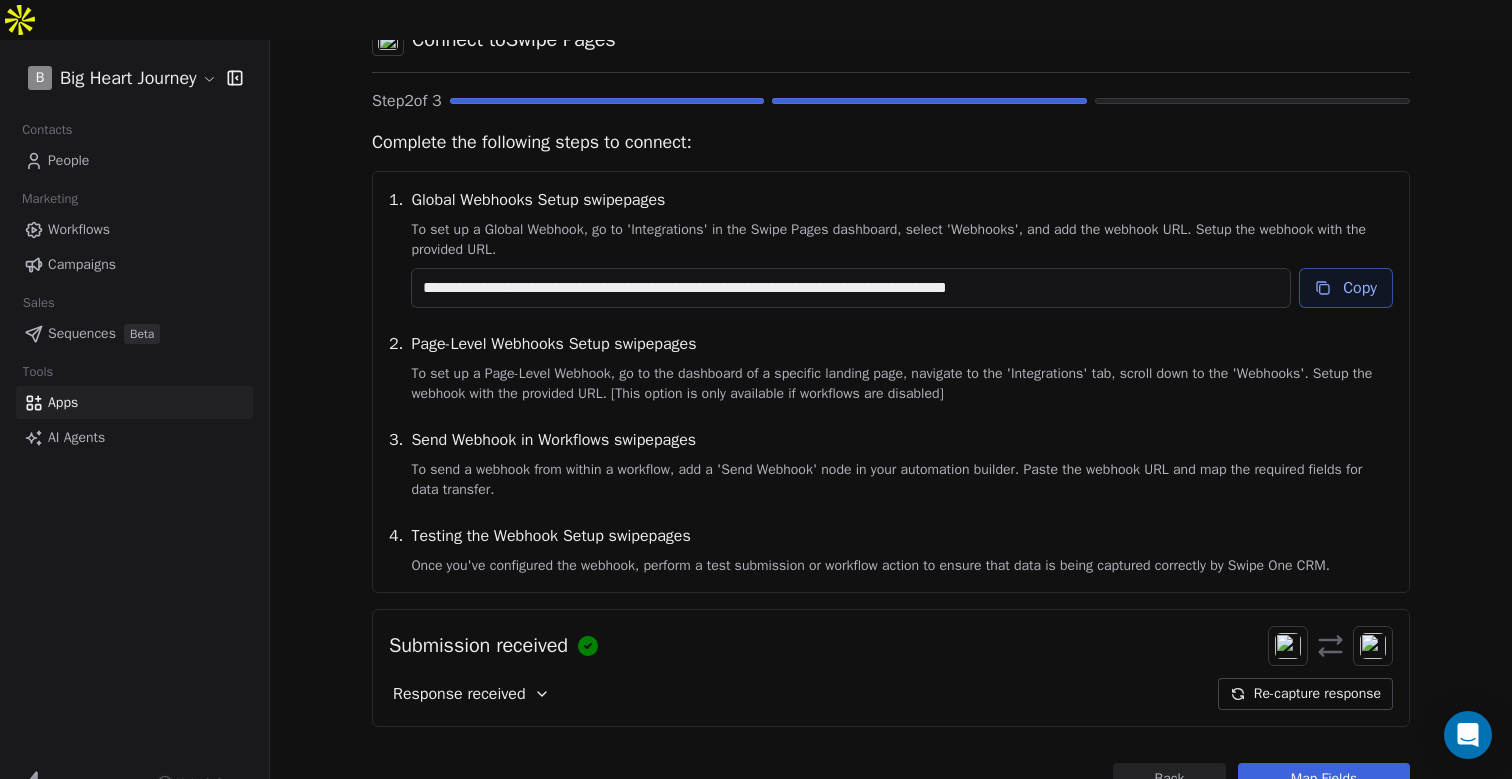 click on "Map Fields" at bounding box center (1324, 779) 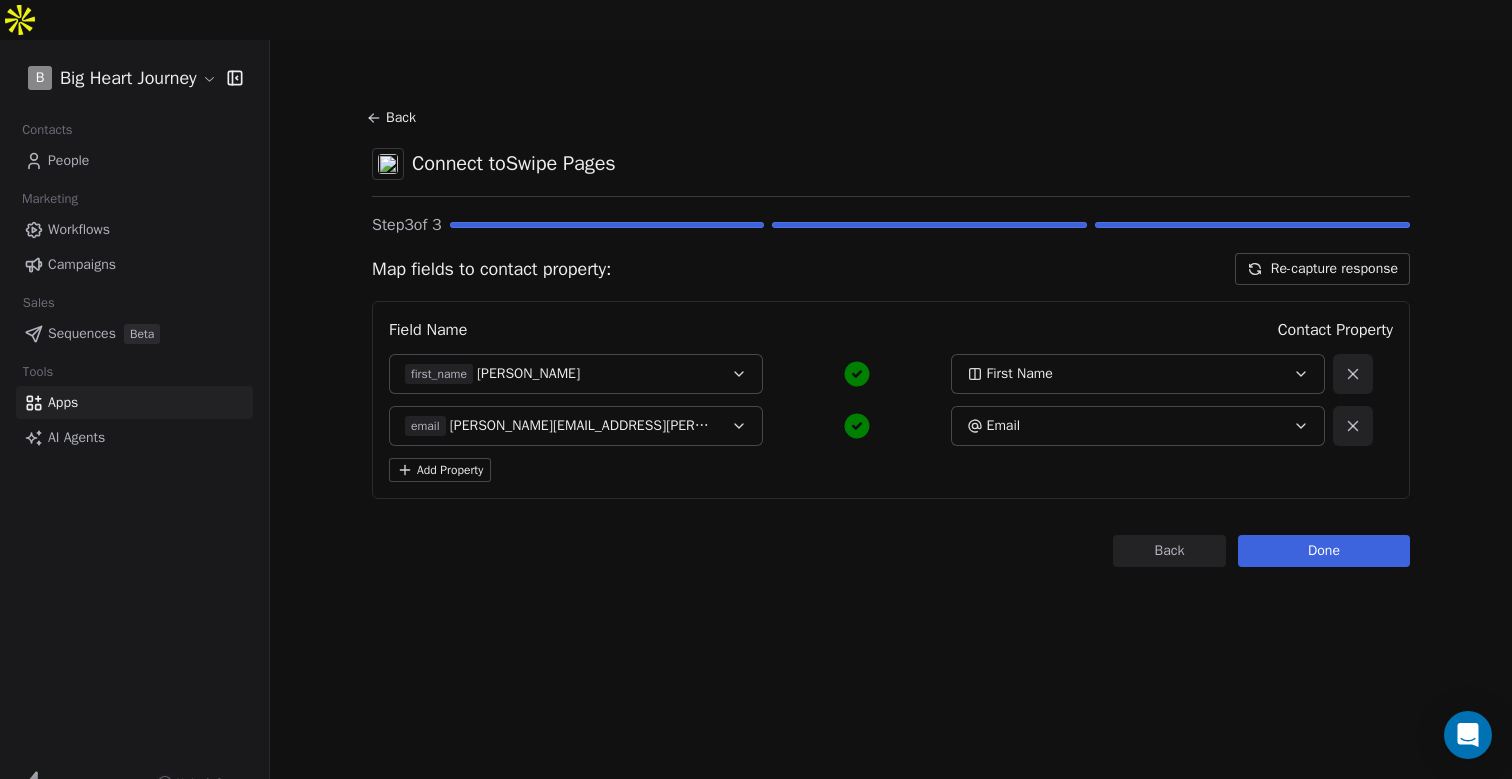 scroll, scrollTop: 0, scrollLeft: 0, axis: both 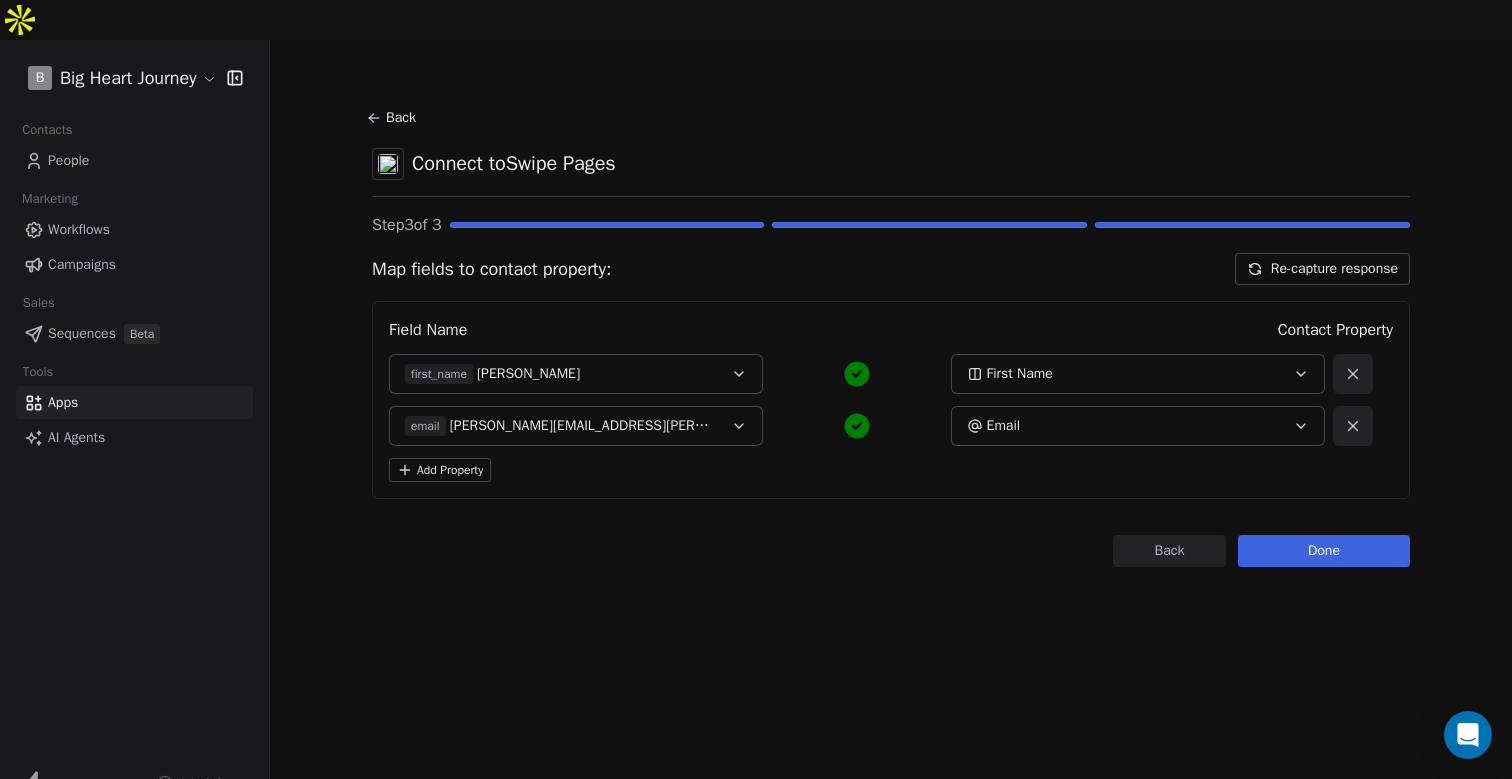 click on "Done" at bounding box center (1324, 551) 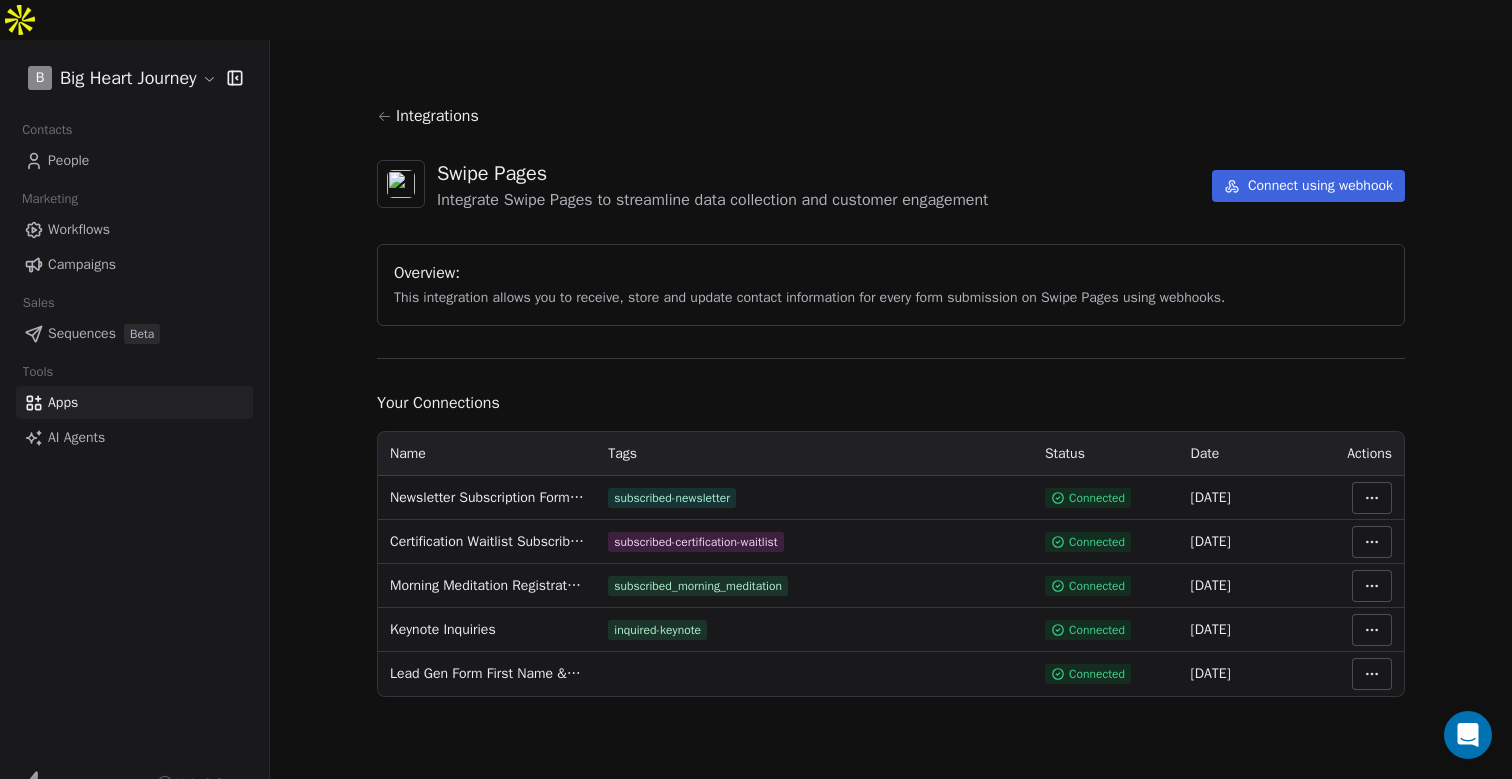 click on "Workflows" at bounding box center [79, 229] 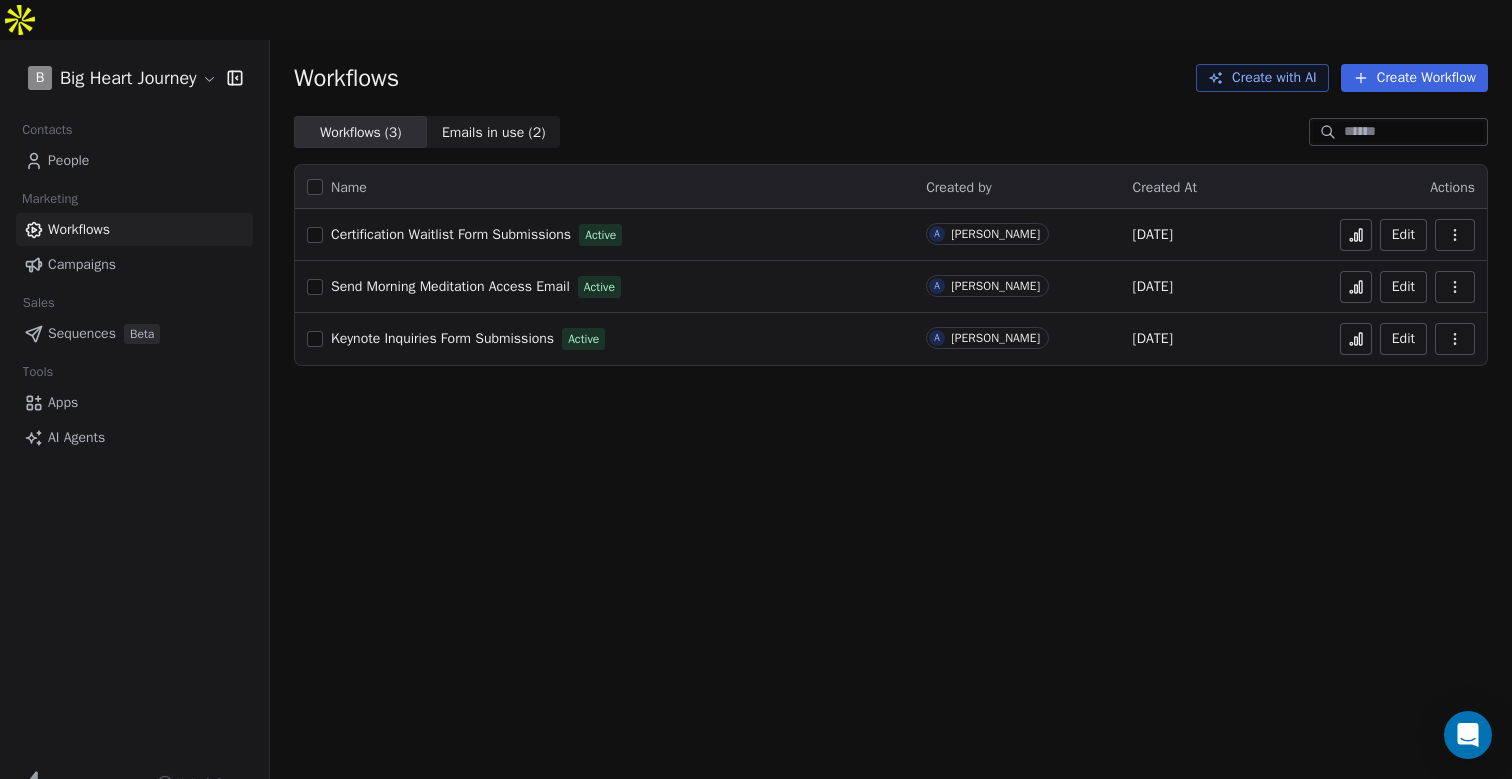 click on "Create Workflow" at bounding box center [1414, 78] 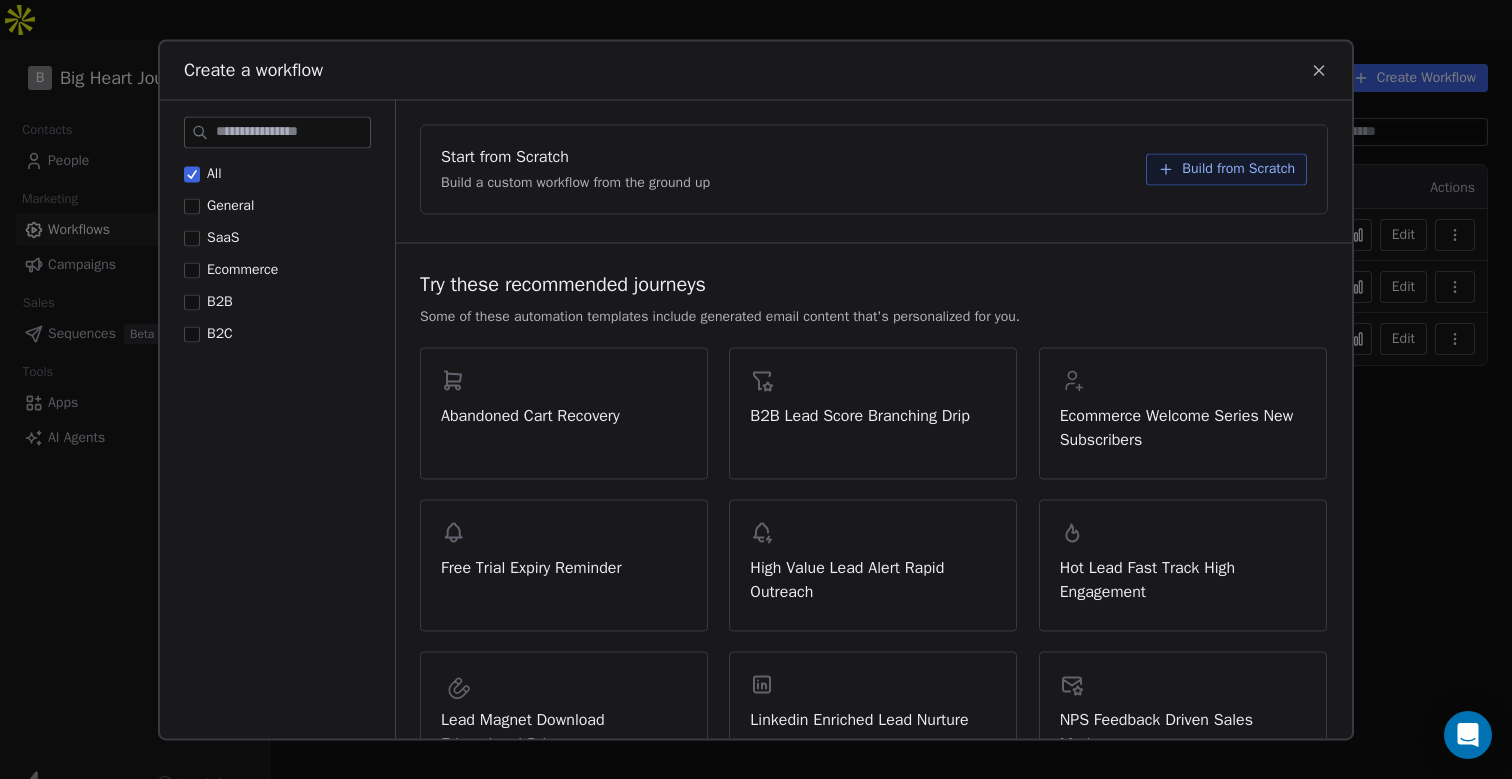 click on "Build from Scratch" at bounding box center [1238, 169] 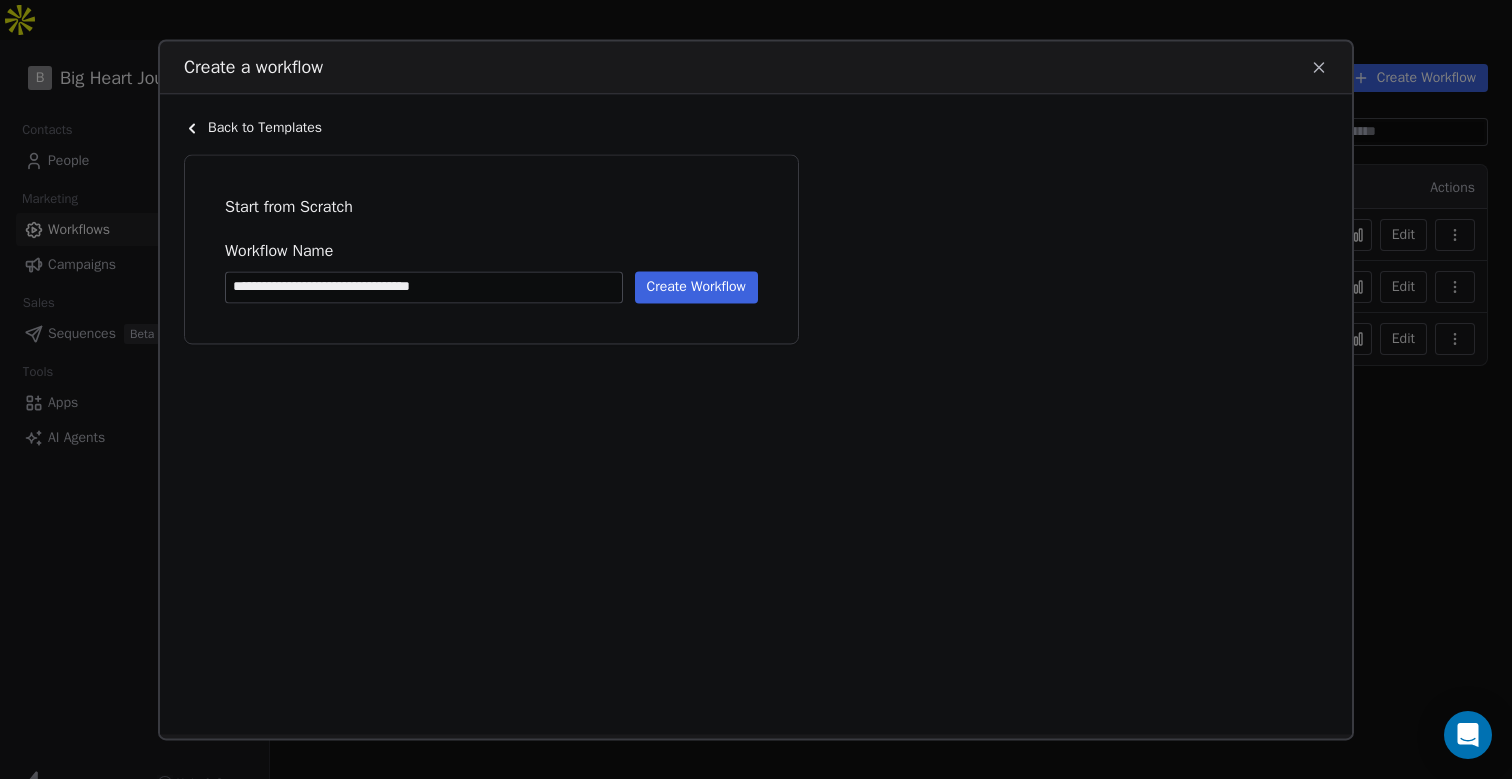 type on "**********" 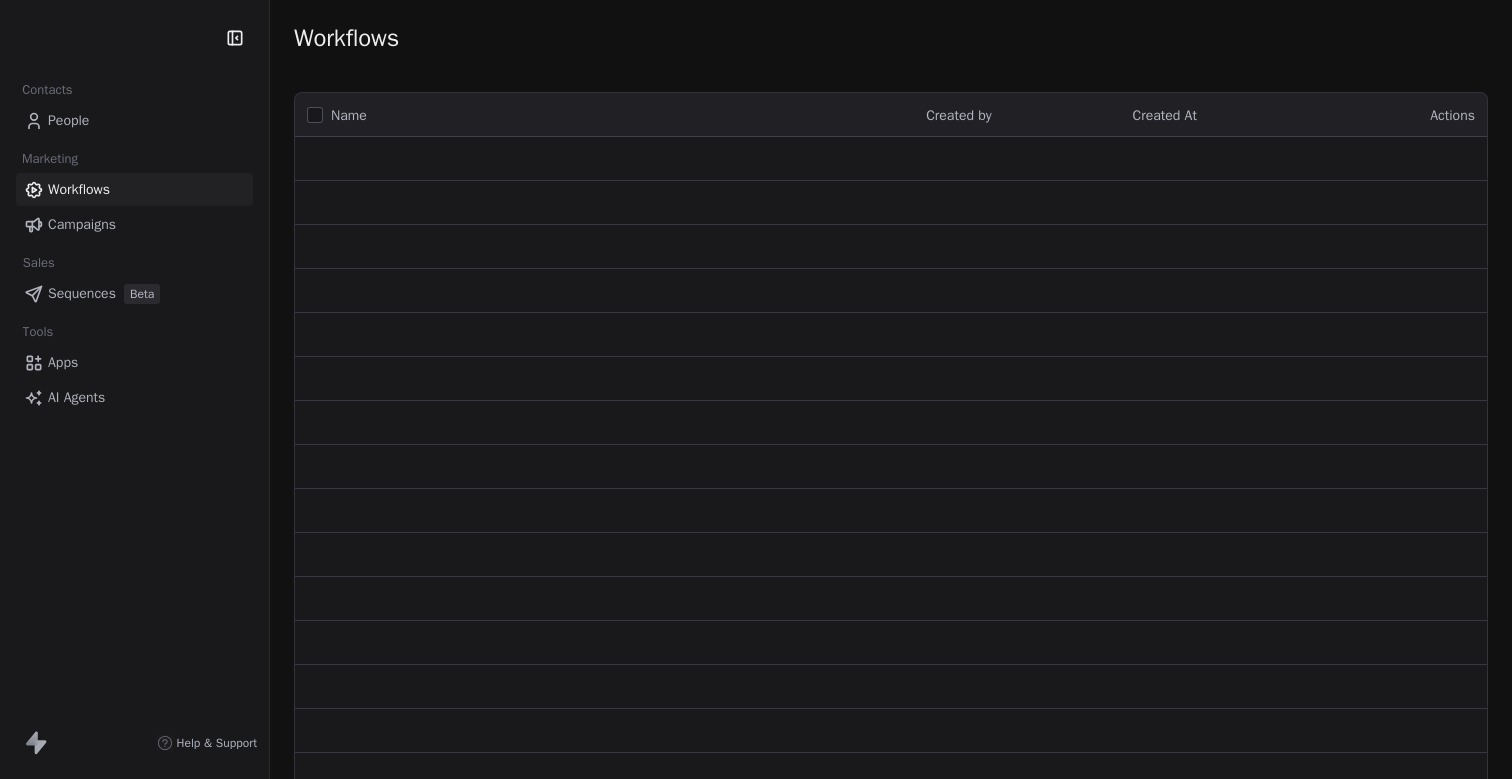 scroll, scrollTop: 0, scrollLeft: 0, axis: both 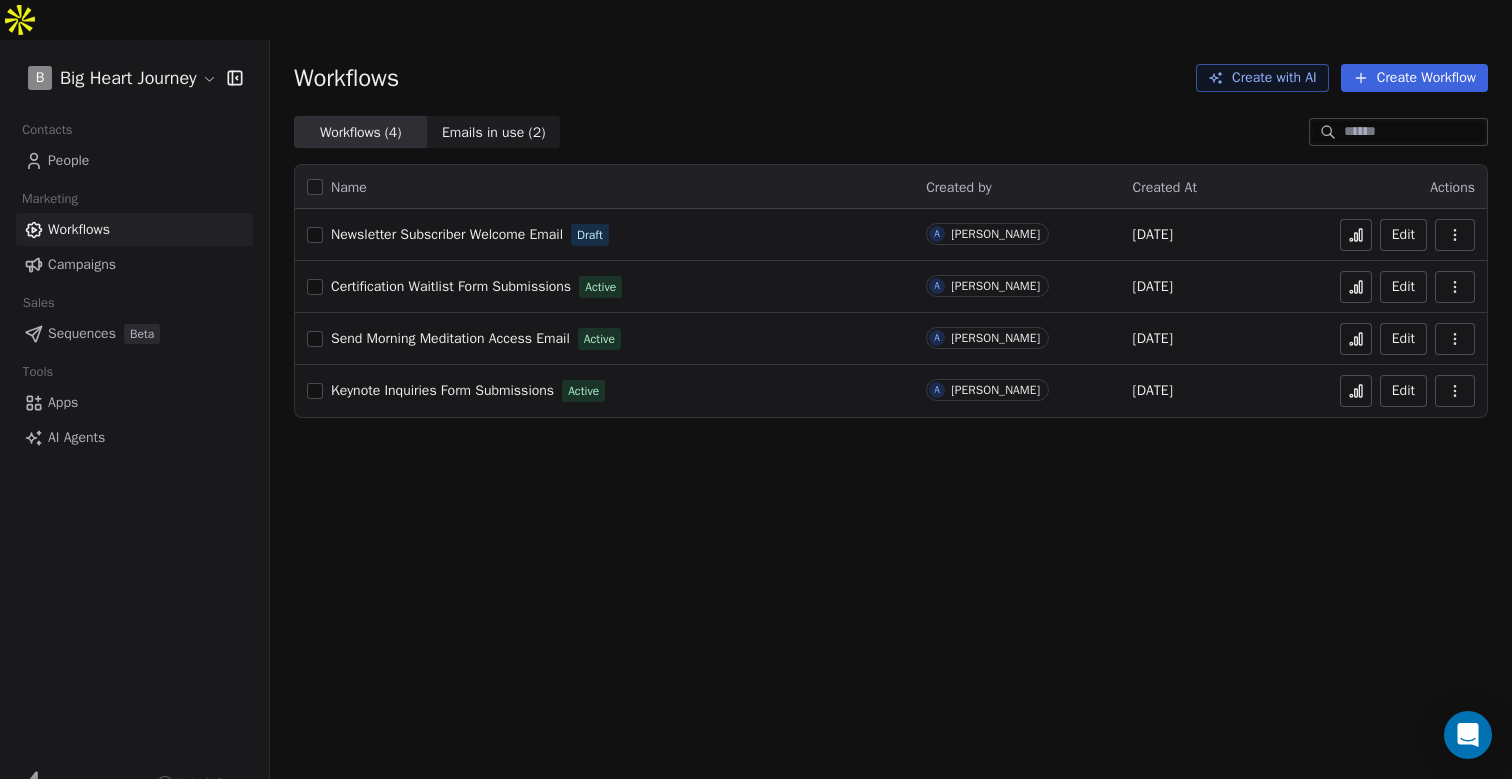 click on "Certification Waitlist Form Submissions" at bounding box center (451, 286) 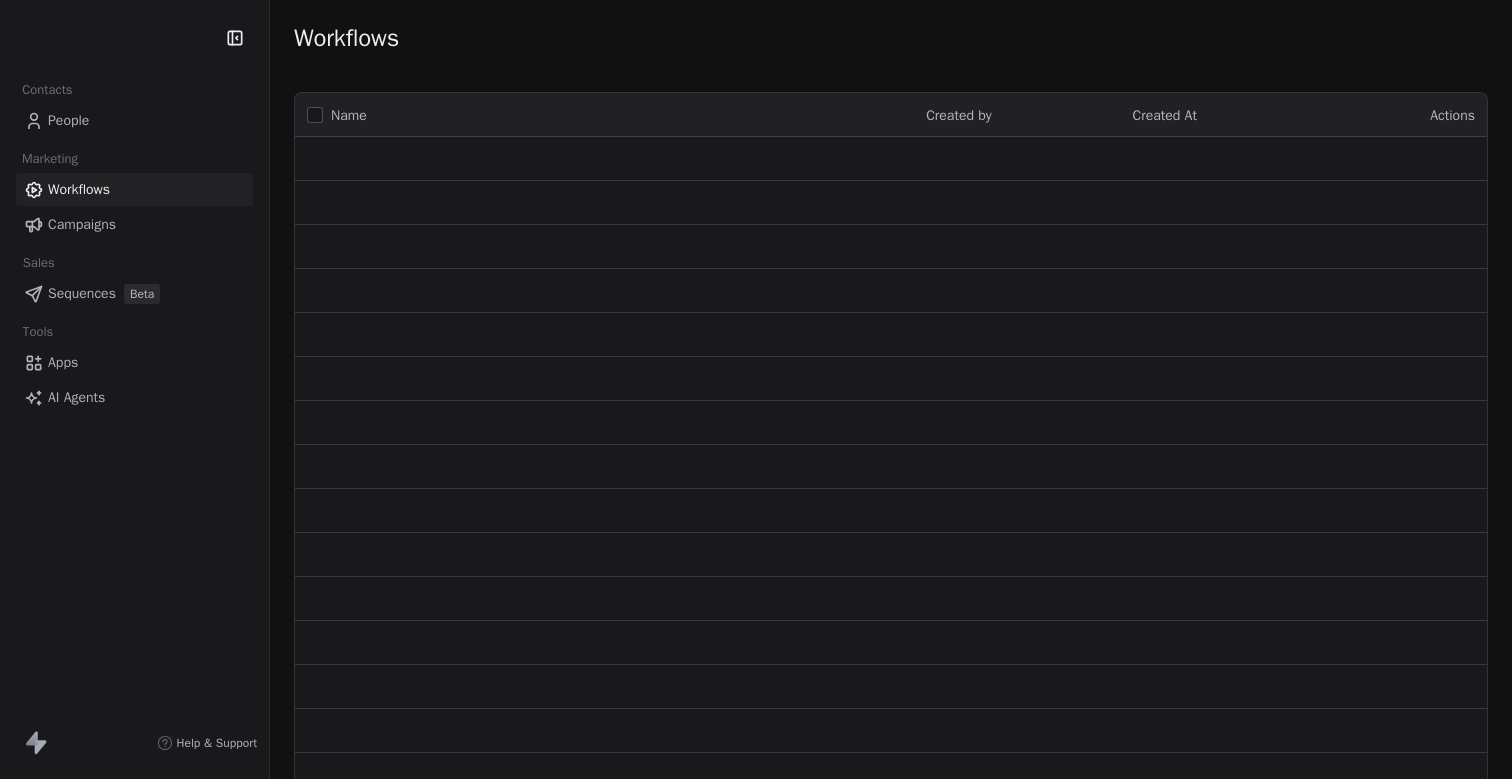 scroll, scrollTop: 0, scrollLeft: 0, axis: both 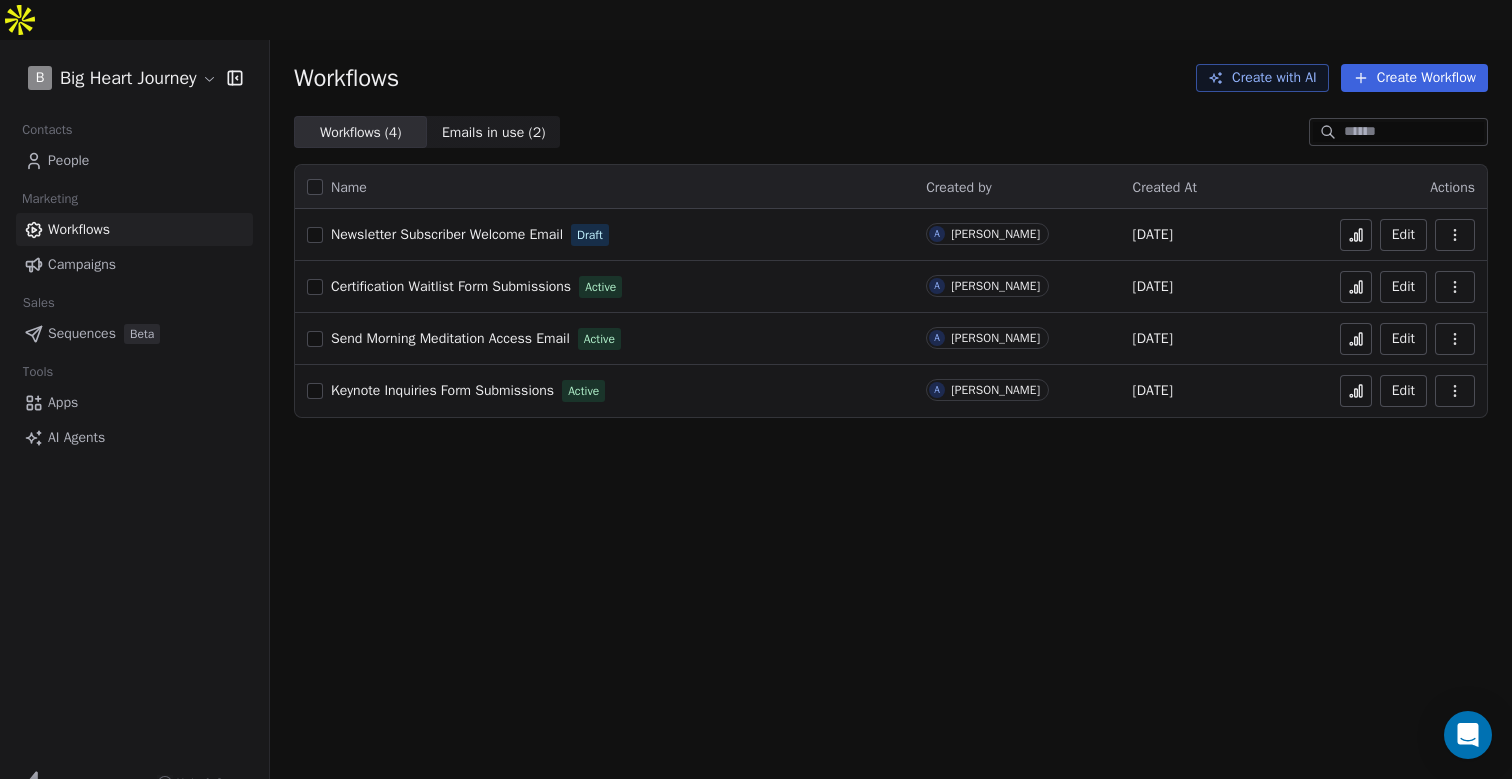 click on "Send Morning Meditation Access Email" at bounding box center (450, 338) 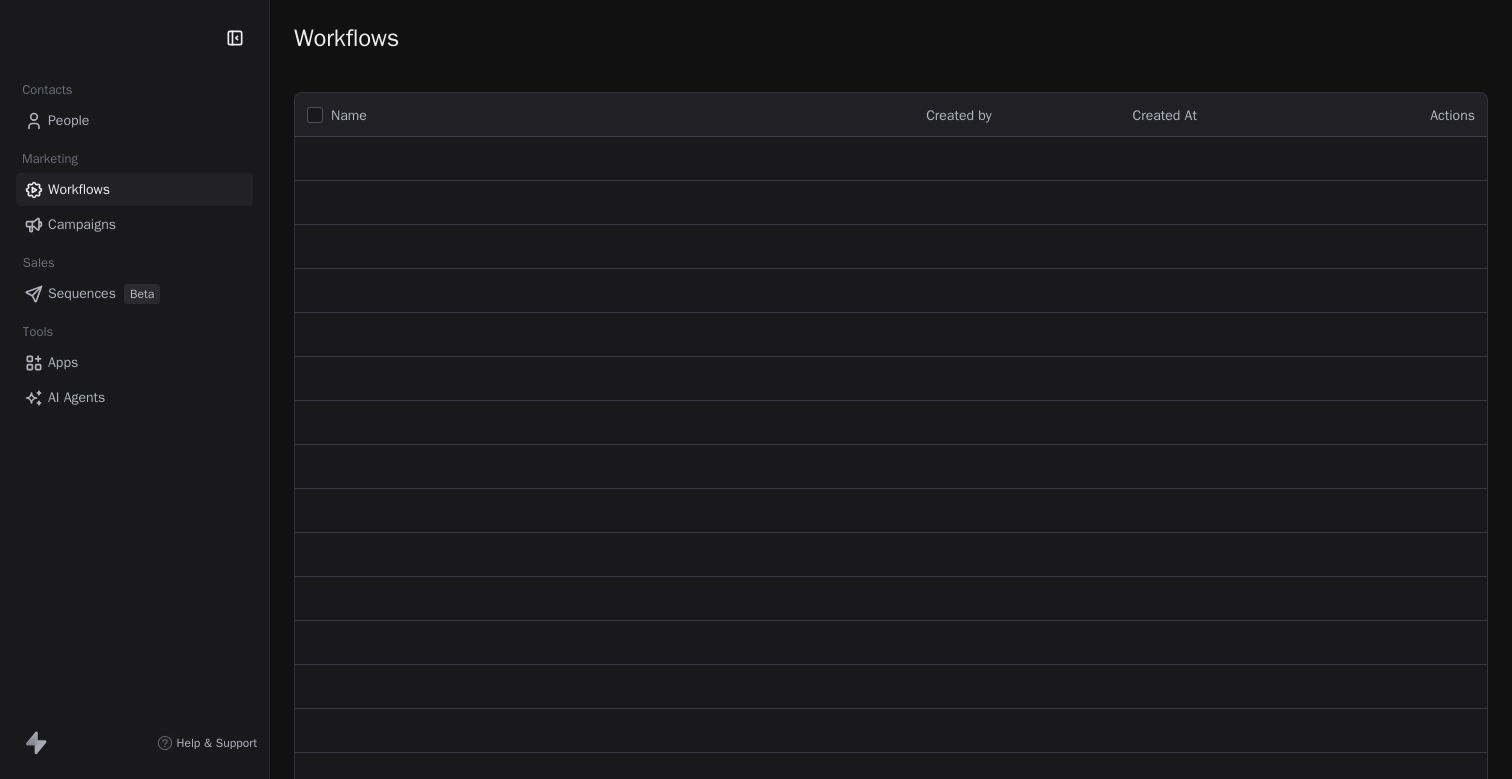 scroll, scrollTop: 0, scrollLeft: 0, axis: both 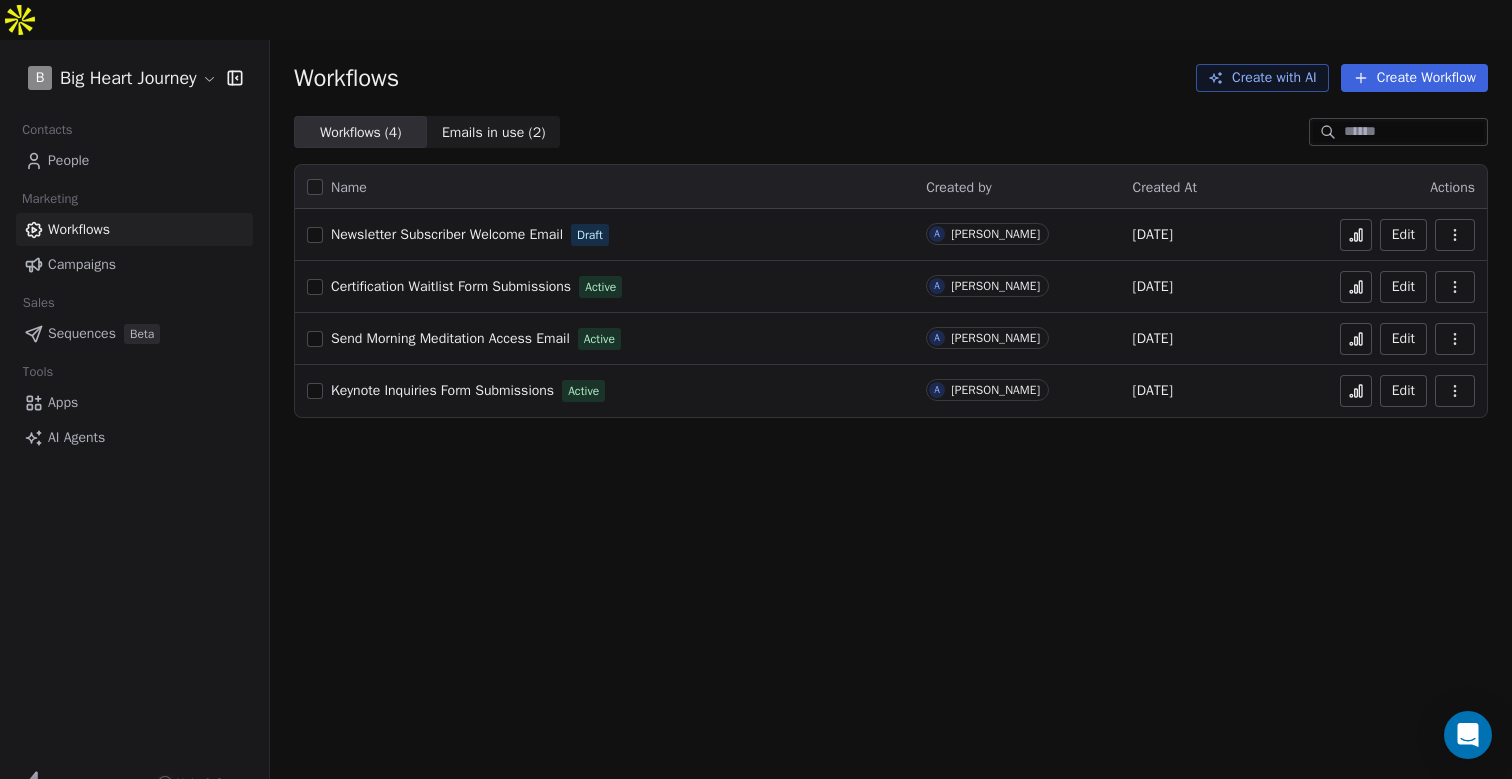 click on "Keynote Inquiries Form Submissions Active" at bounding box center (604, 391) 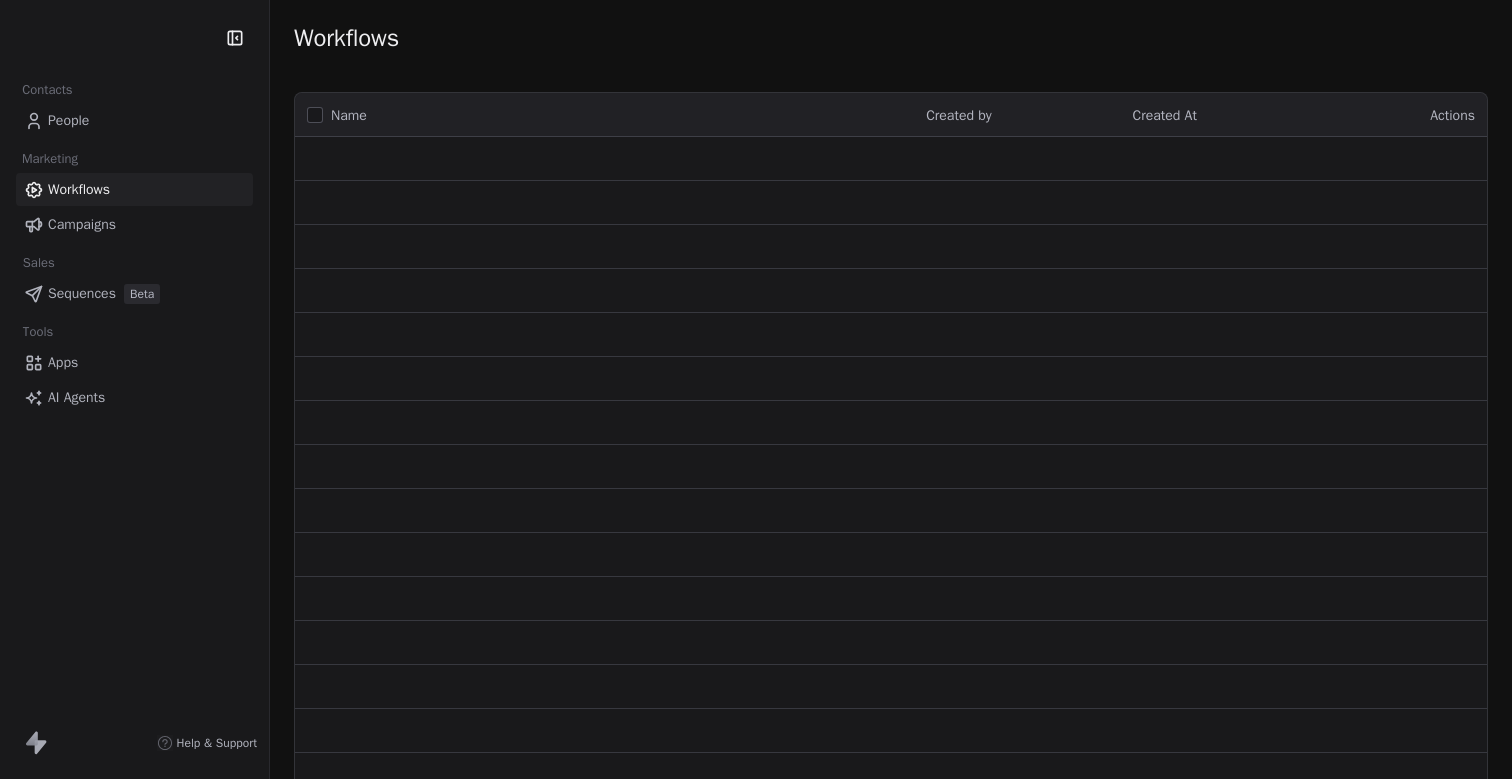 scroll, scrollTop: 0, scrollLeft: 0, axis: both 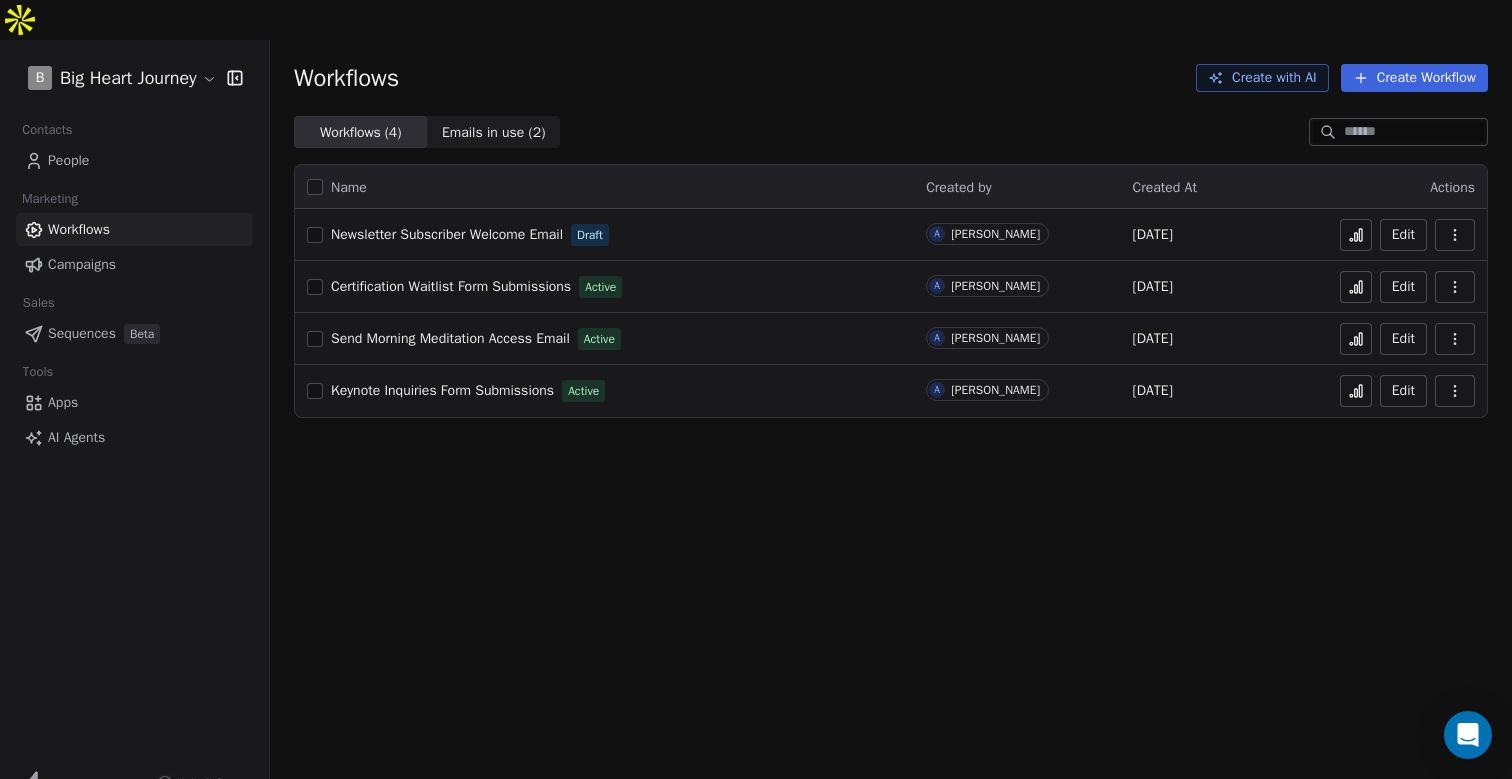 click on "Campaigns" at bounding box center (82, 264) 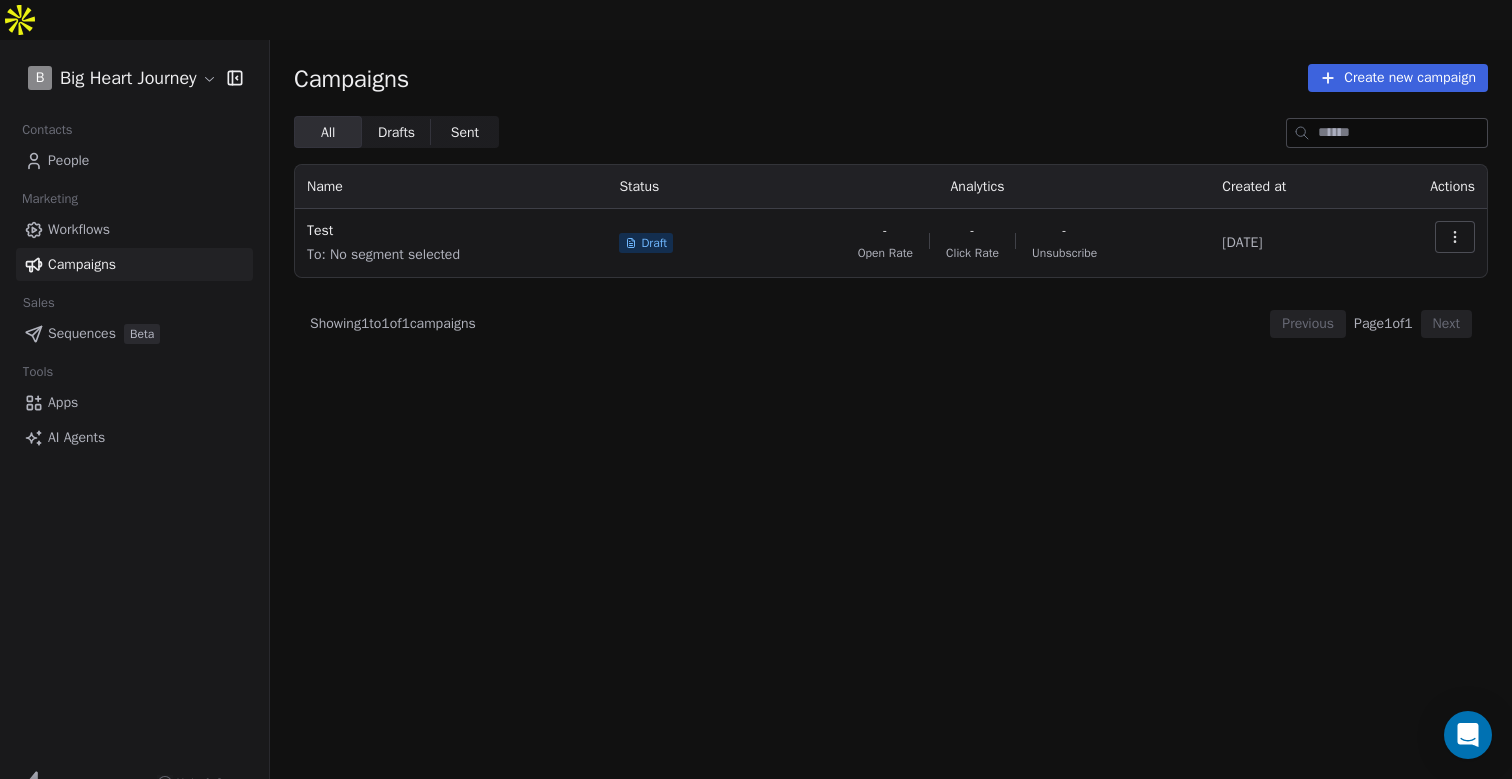 click 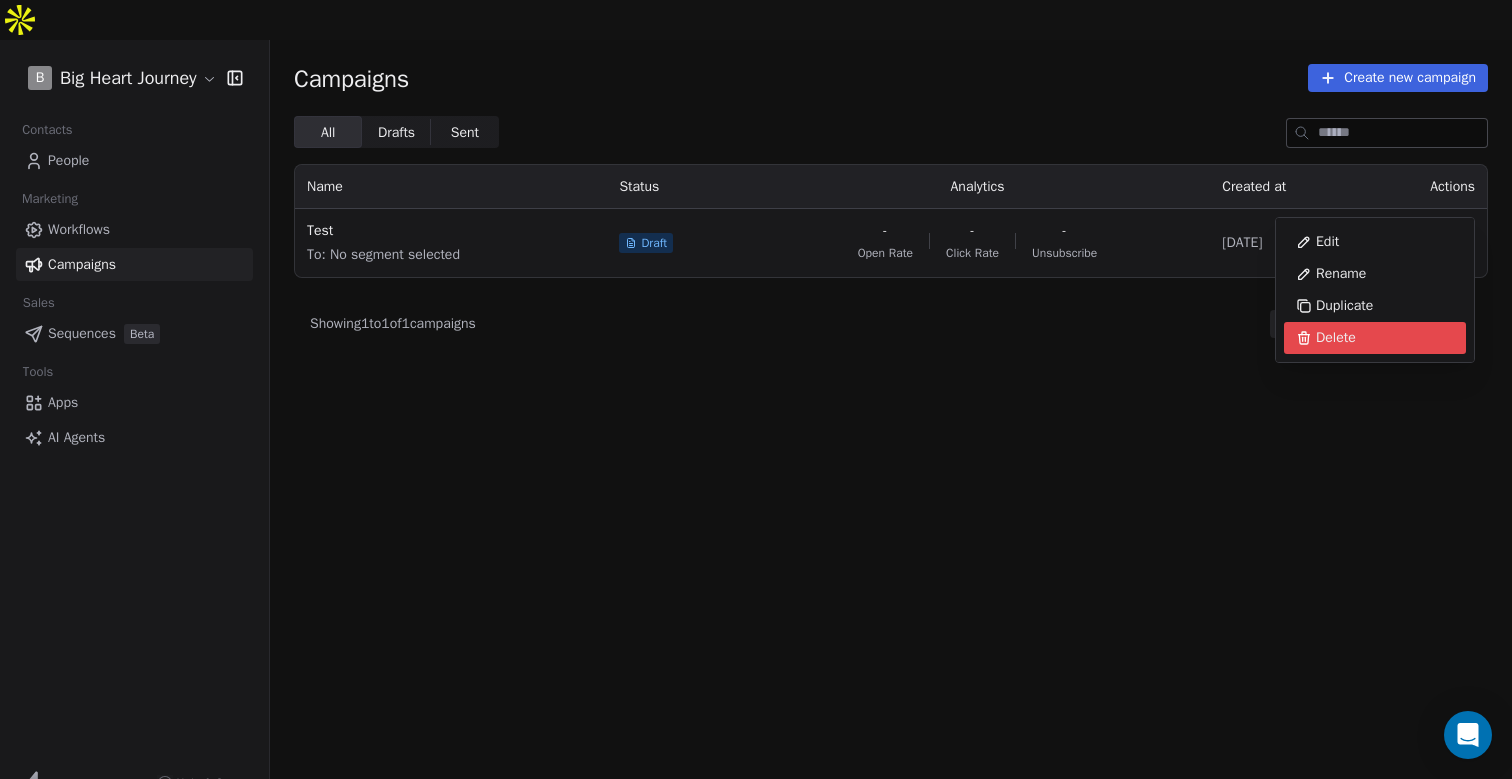 click on "Delete" at bounding box center [1336, 338] 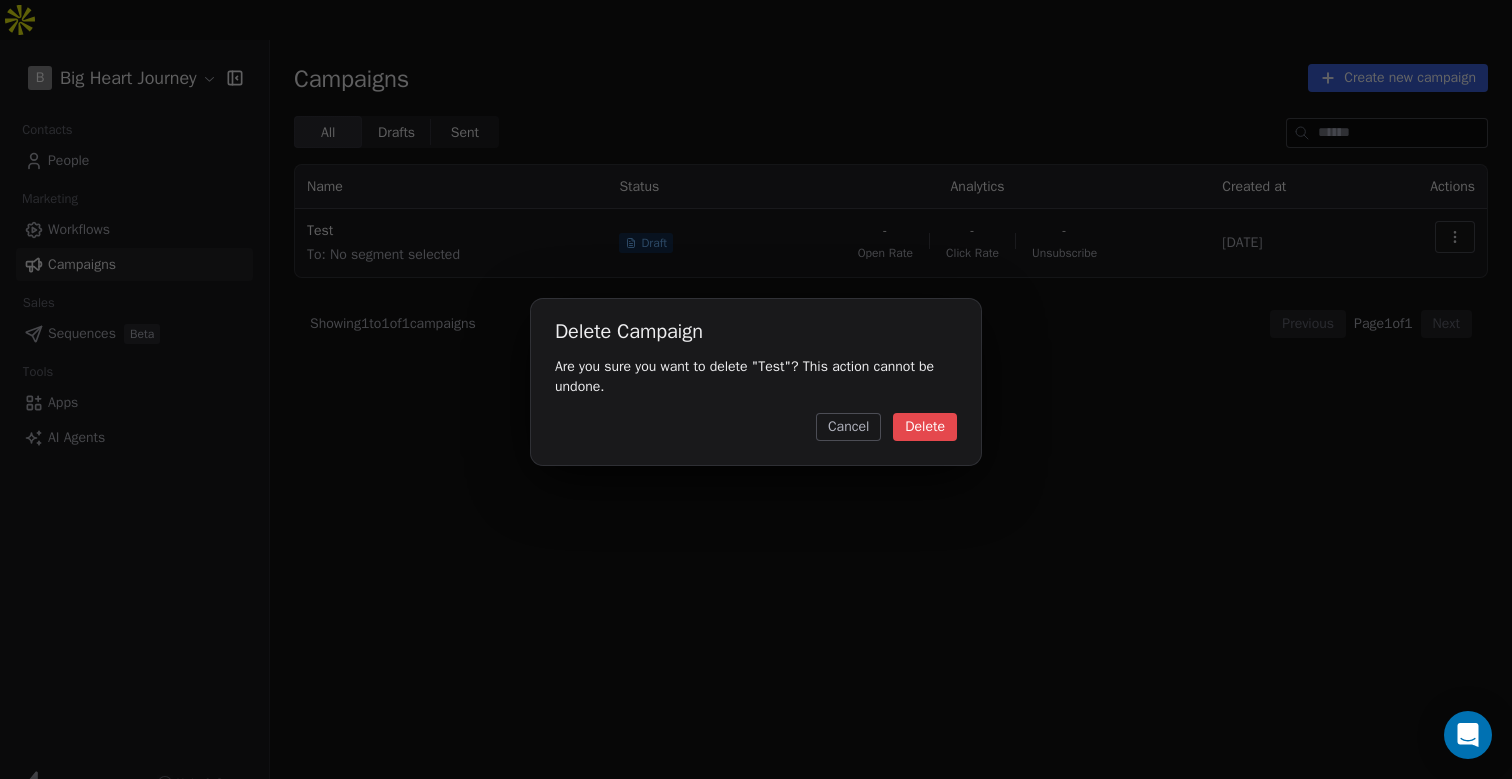click on "Delete" at bounding box center (925, 427) 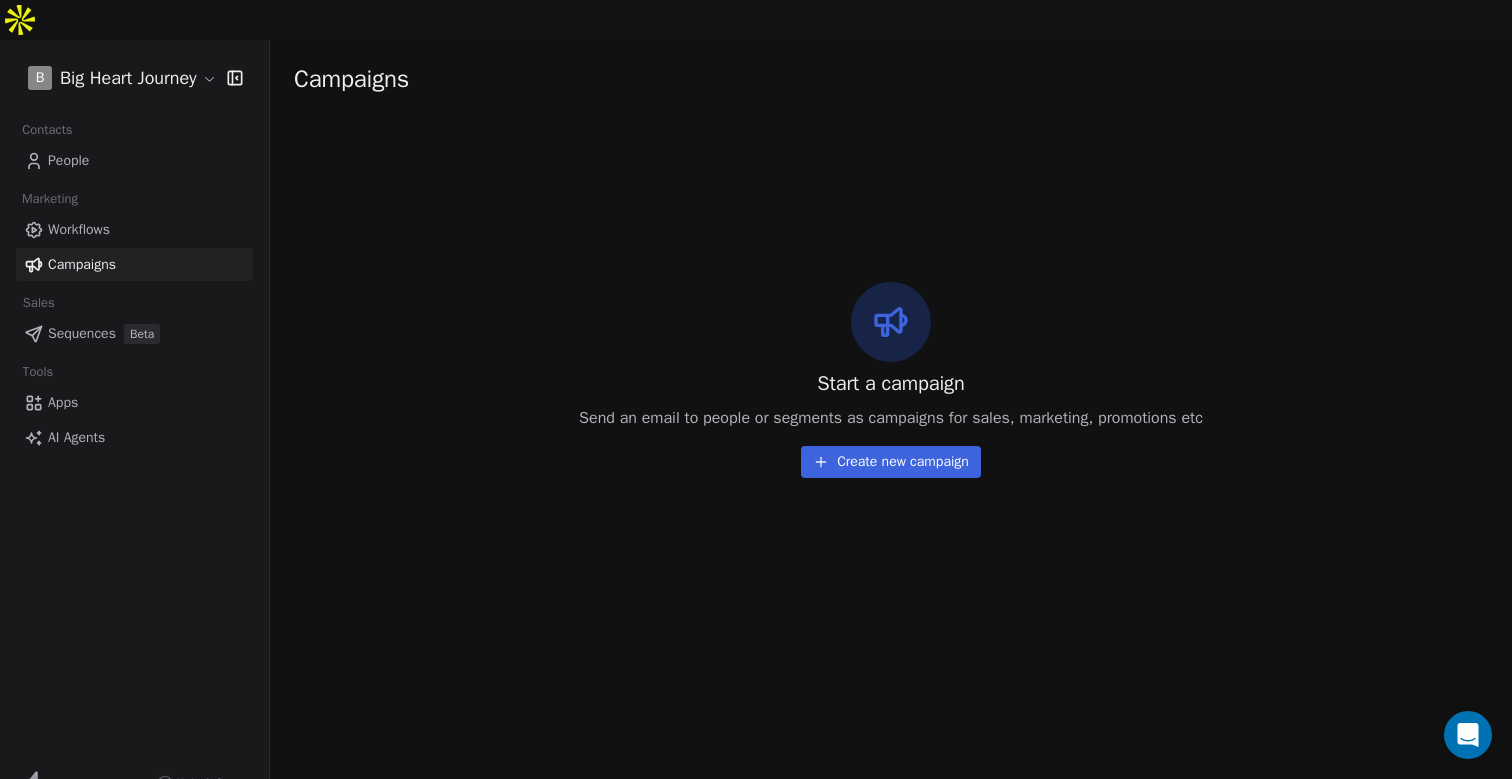 click on "Workflows" at bounding box center (79, 229) 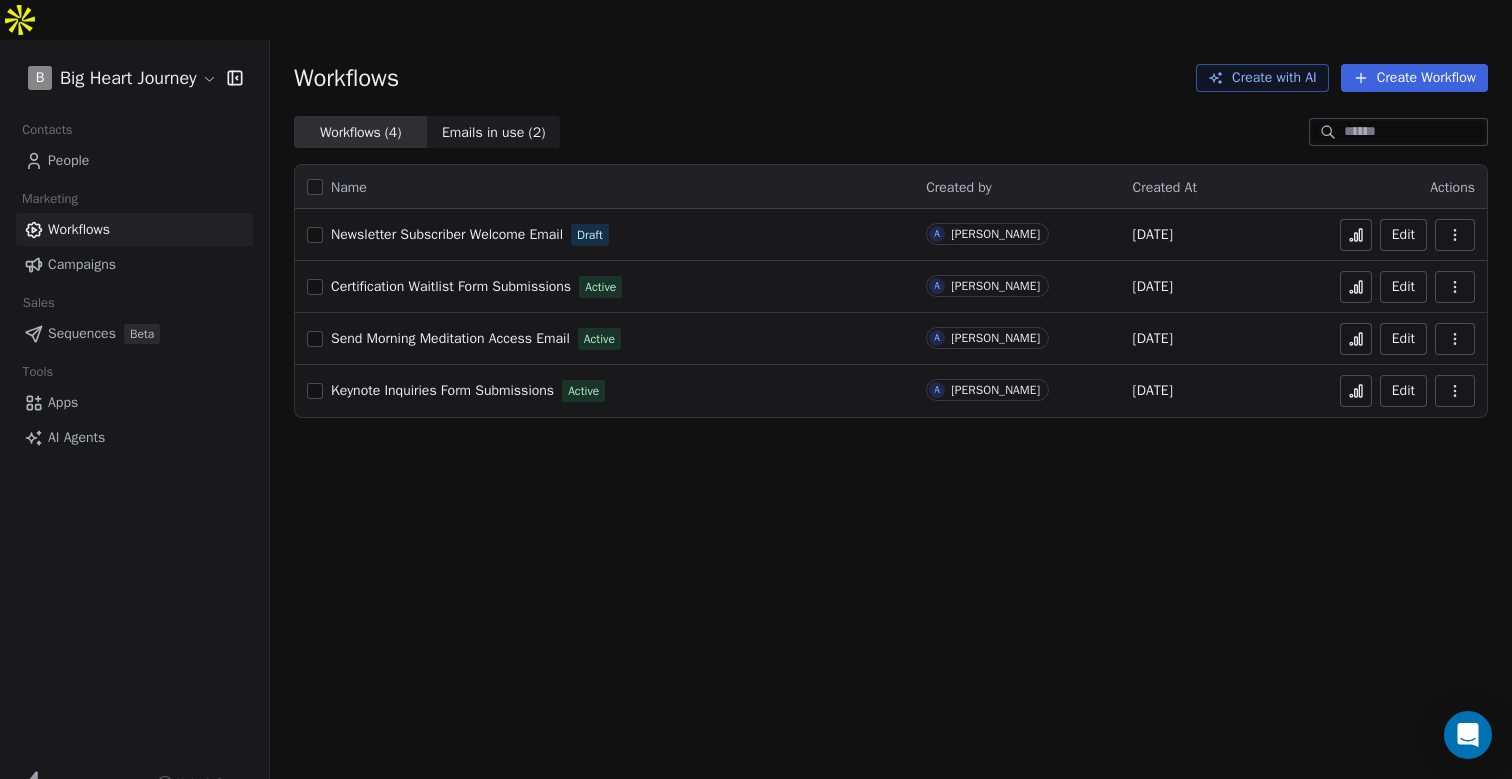 click on "Newsletter Subscriber Welcome Email Draft" at bounding box center [604, 235] 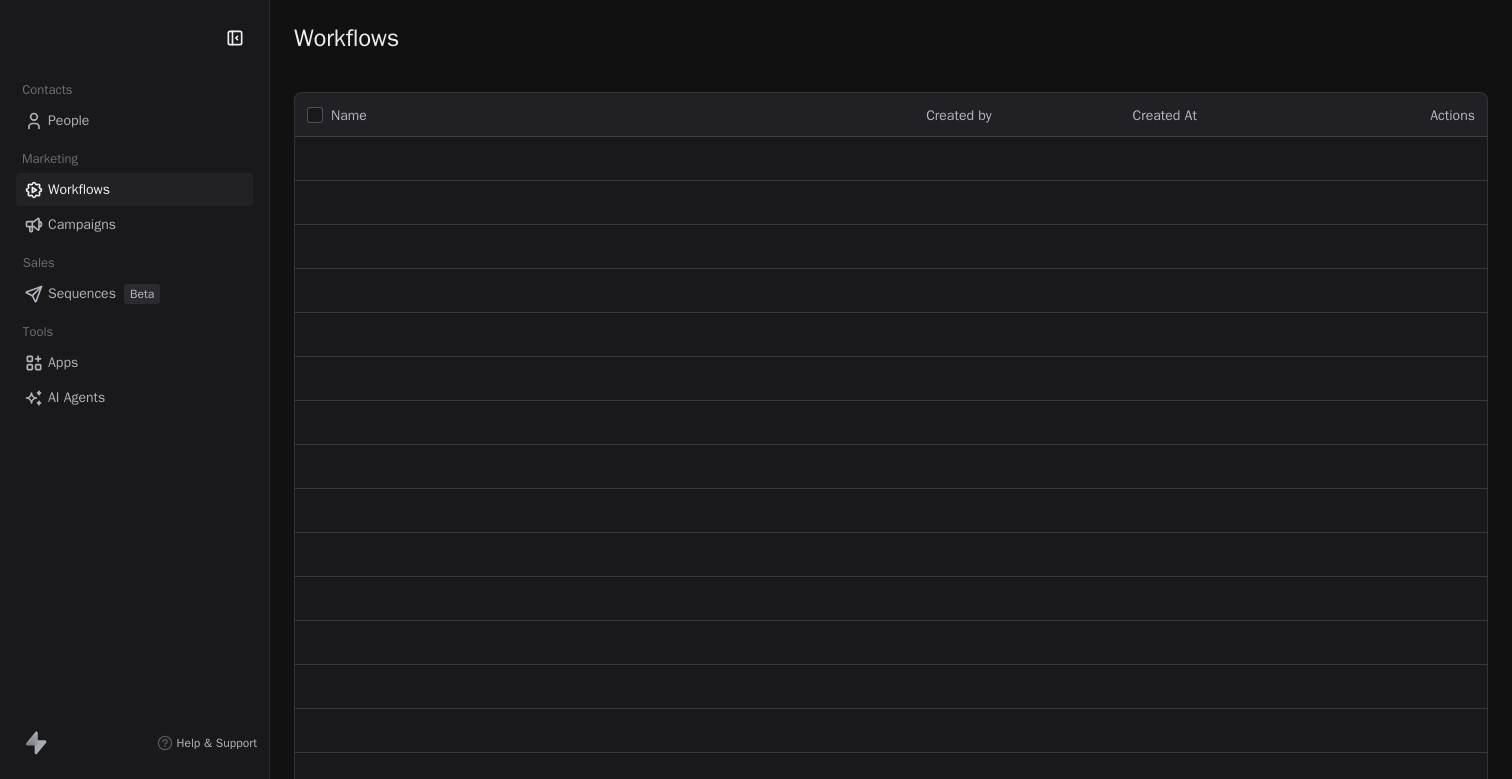 scroll, scrollTop: 0, scrollLeft: 0, axis: both 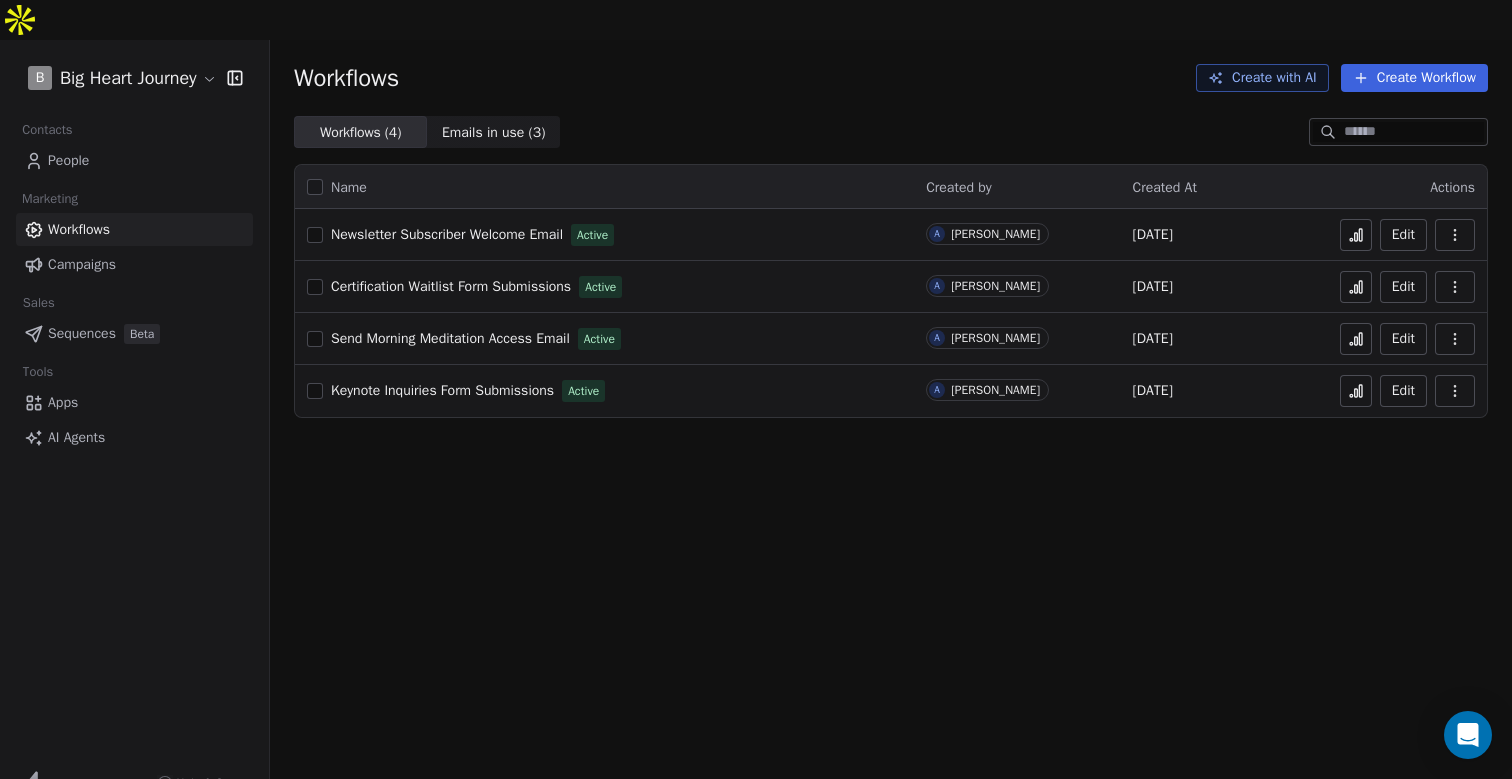 click on "People" at bounding box center (68, 160) 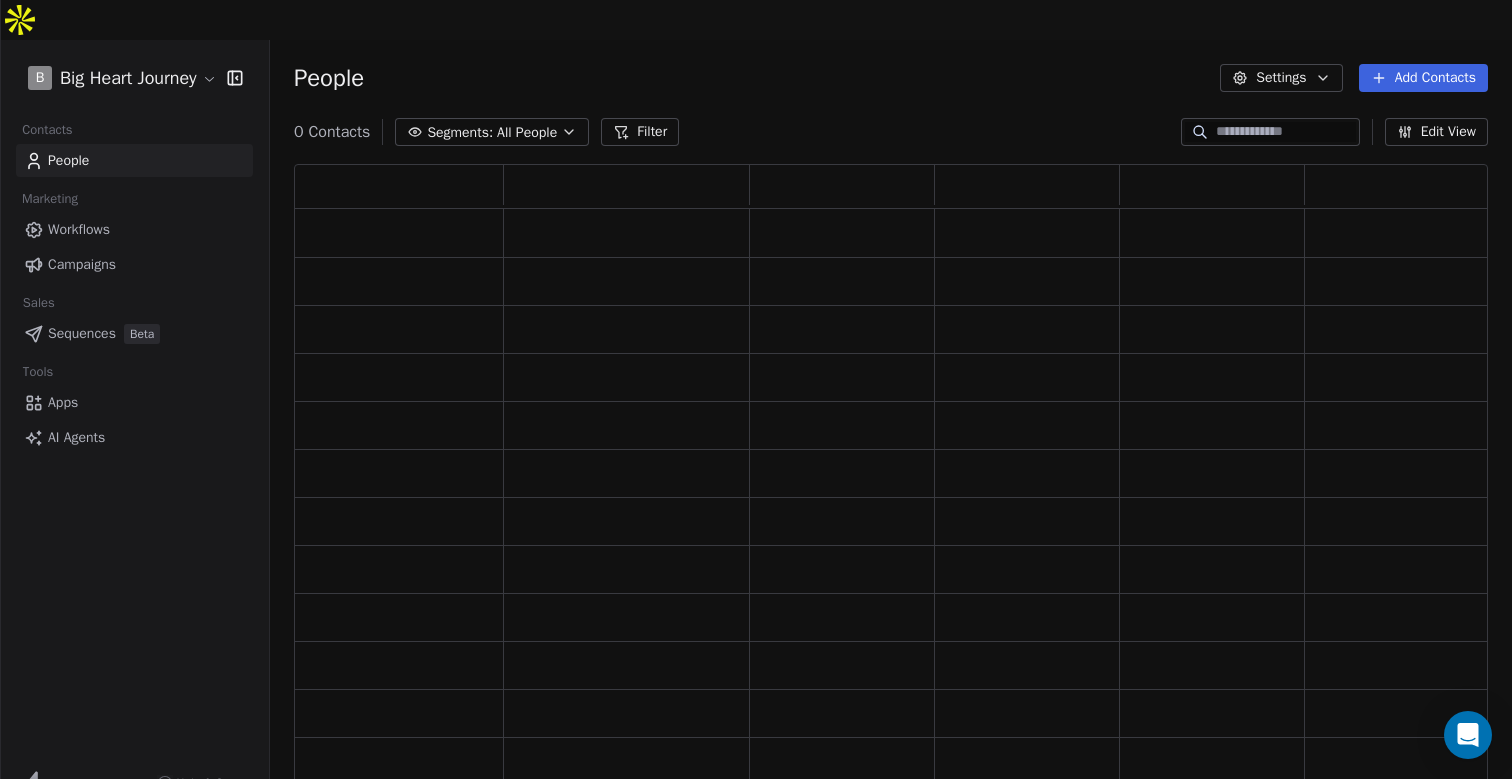 scroll, scrollTop: 1, scrollLeft: 1, axis: both 